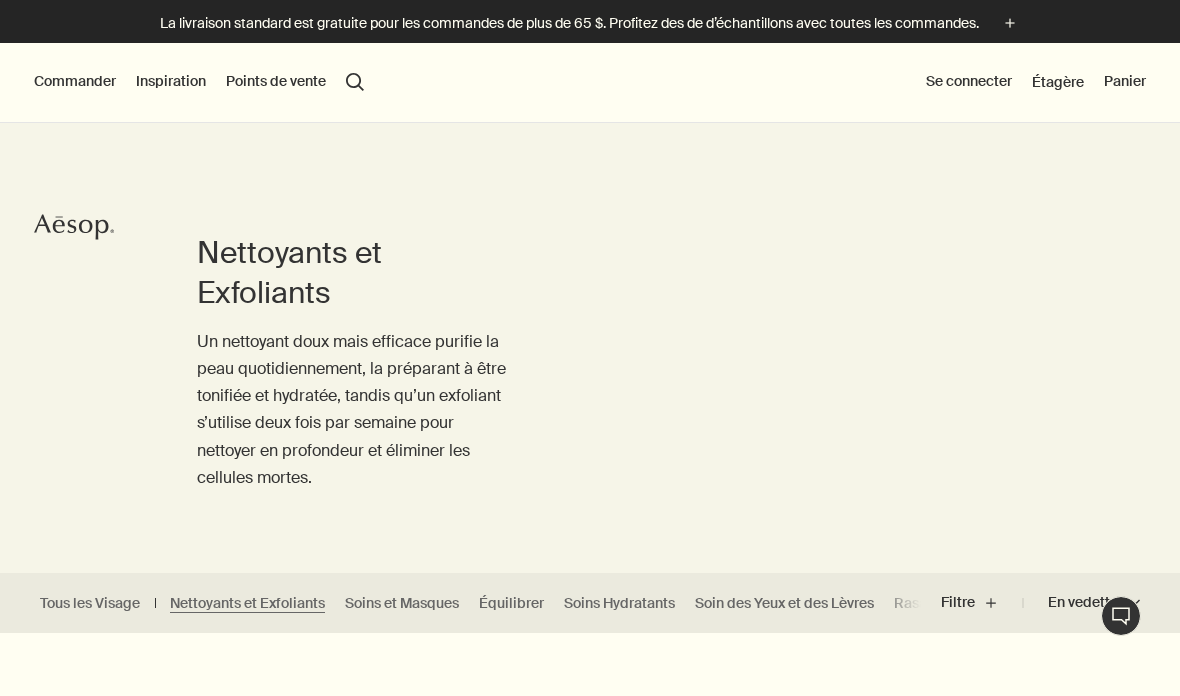 scroll, scrollTop: 0, scrollLeft: 0, axis: both 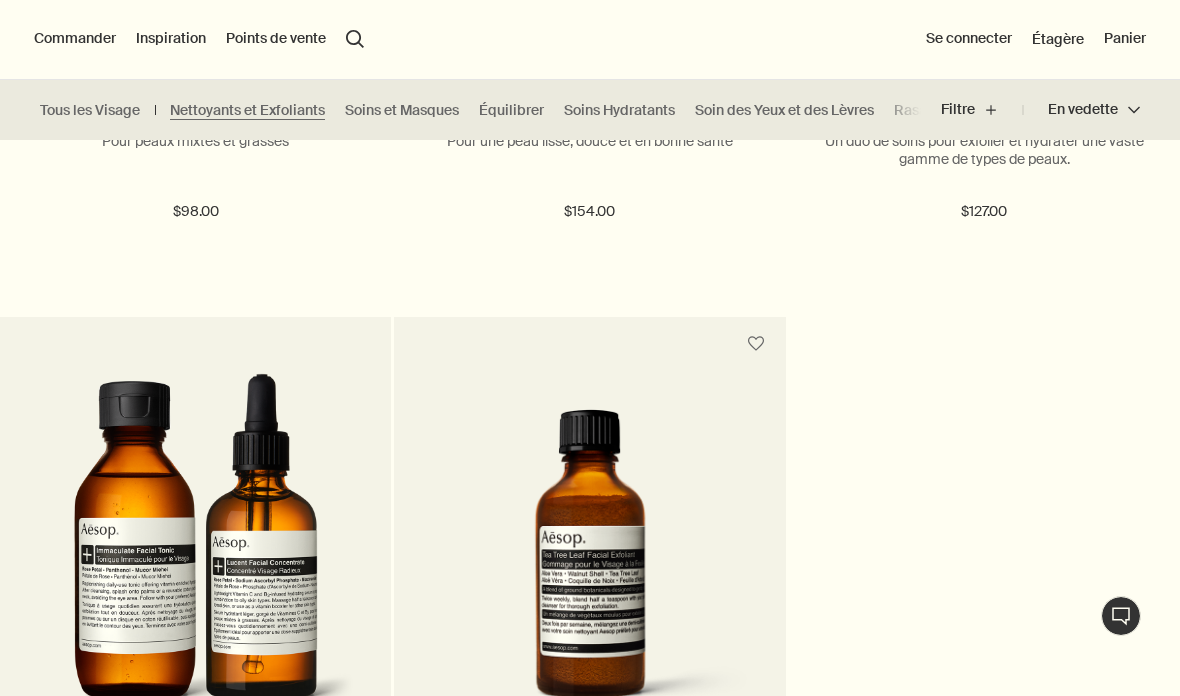 click on "Soin des Yeux et des Lèvres" at bounding box center [784, 110] 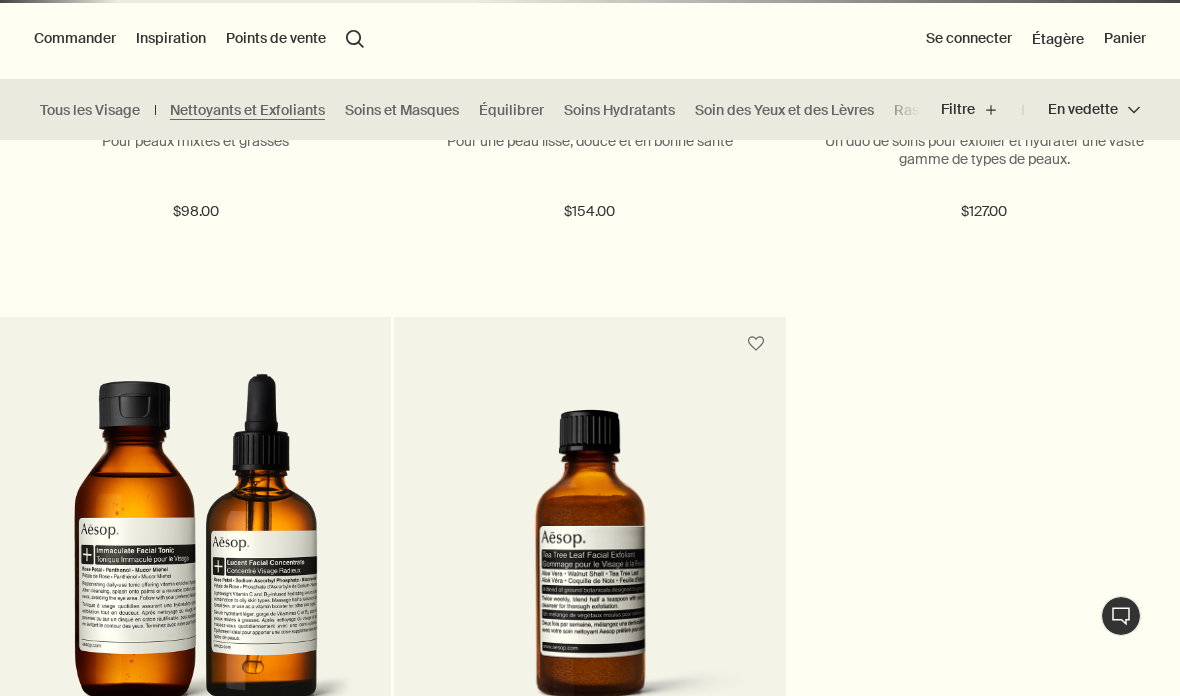 scroll, scrollTop: 1451, scrollLeft: 0, axis: vertical 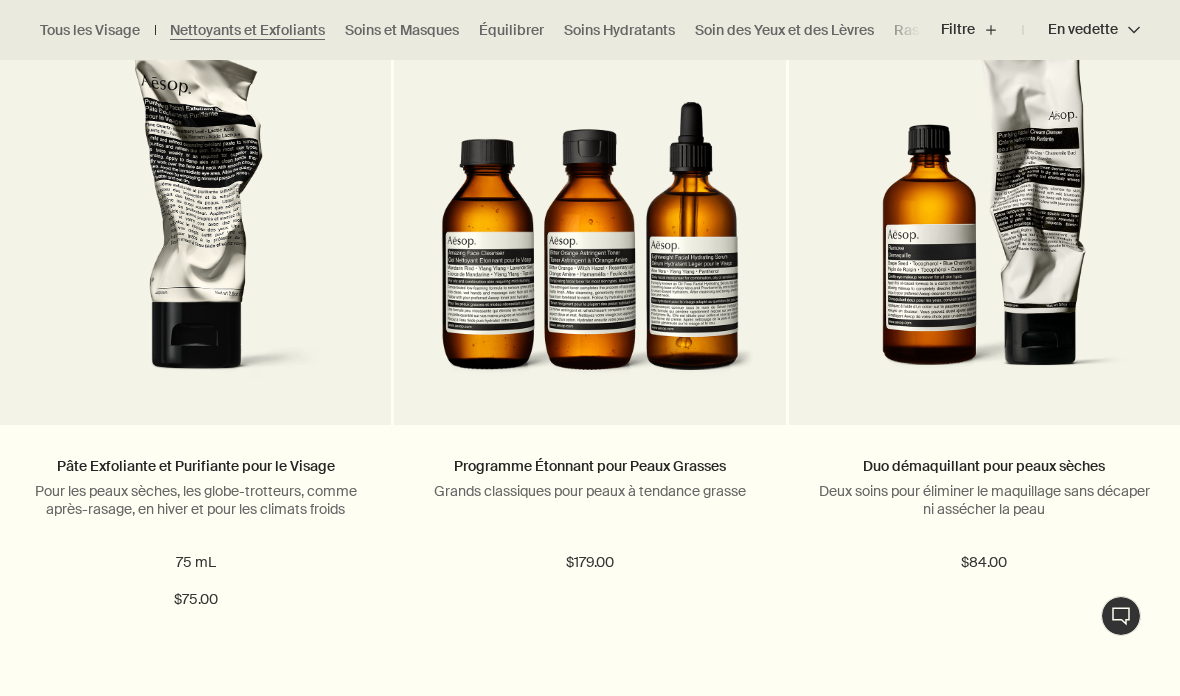 click on "Ajouter Ajouter au panier" at bounding box center [195, 672] 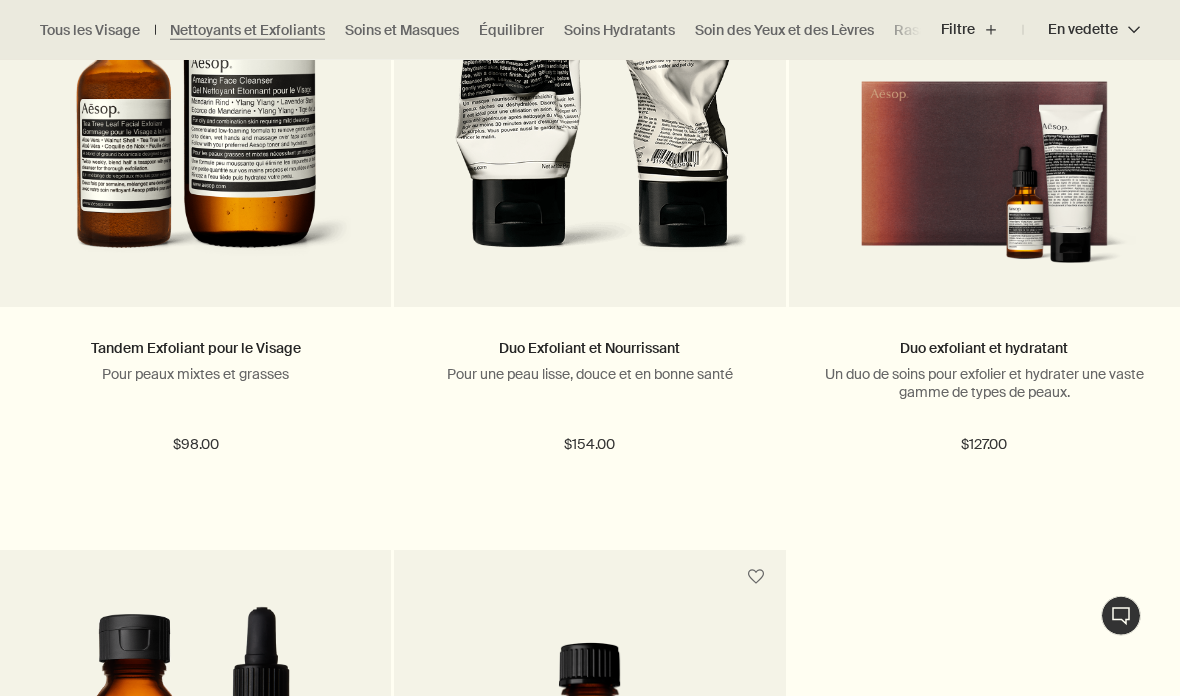 scroll, scrollTop: 3675, scrollLeft: 0, axis: vertical 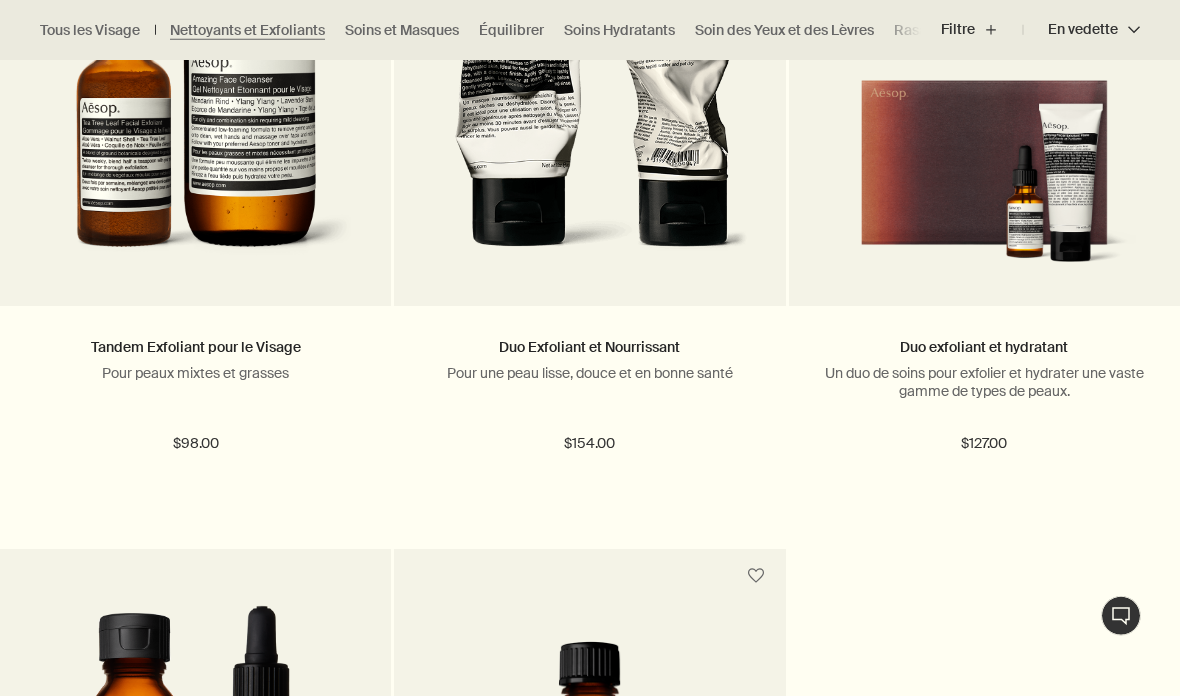 click on "Ajouter Ajouter au panier" at bounding box center (589, 516) 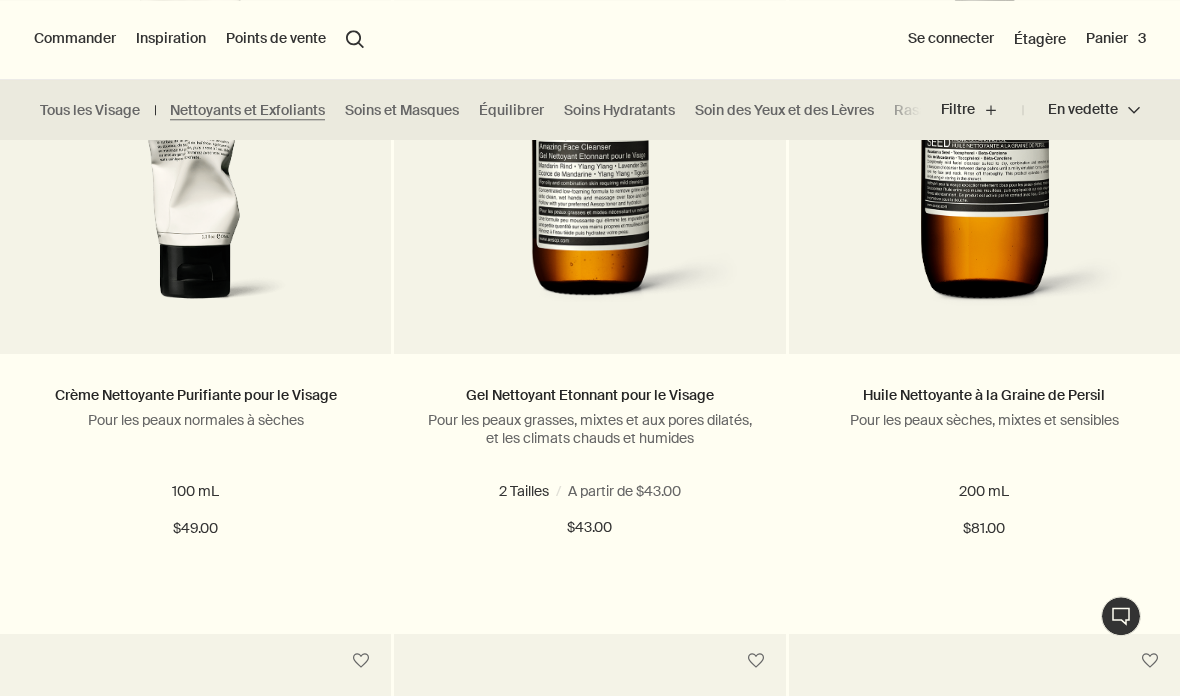scroll, scrollTop: 1451, scrollLeft: 0, axis: vertical 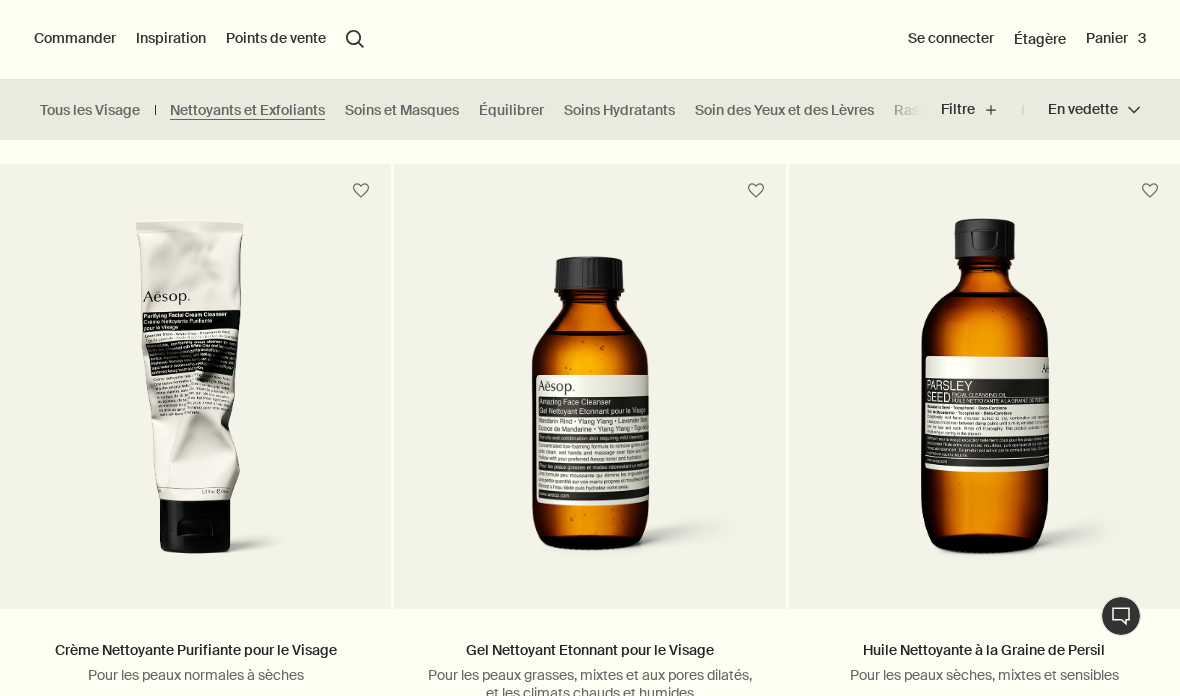 click on "En vedette En vedette chevron" at bounding box center (1081, 110) 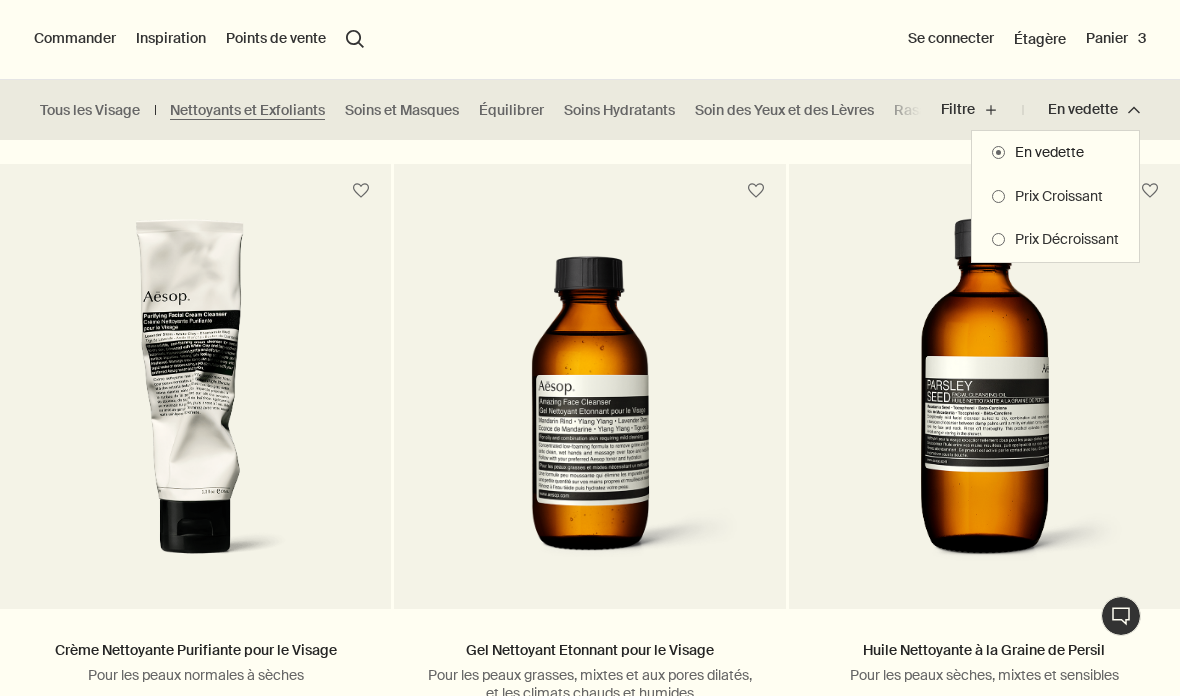 click on "Commander Nouveautés & Incontournables Visage Mains et Corps Maison Cheveux Parfums Coffrets et voyage Cadeaux Assistance en Direct  Inspiration À propos Notre histoire Carrières La Fondation Aesop Nous contacter   rightUpArrow Philosophie Design Produits Points de vente search Rechercher Se connecter Étagère Panier 3" at bounding box center (590, 40) 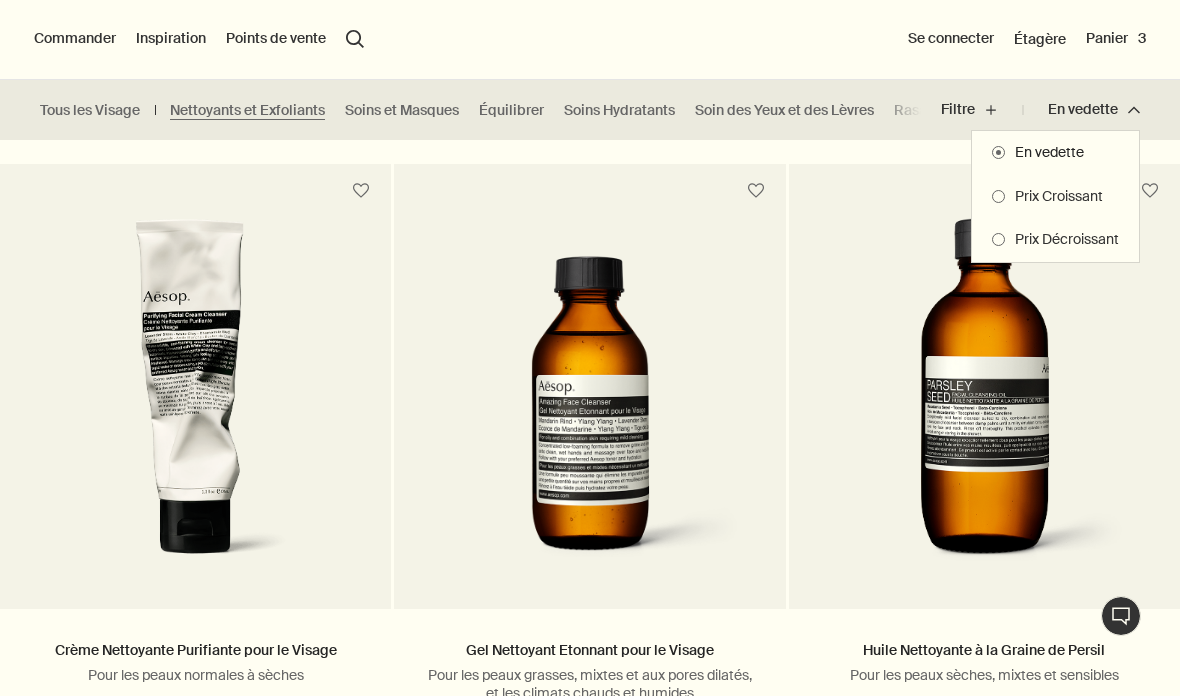 click at bounding box center [590, 348] 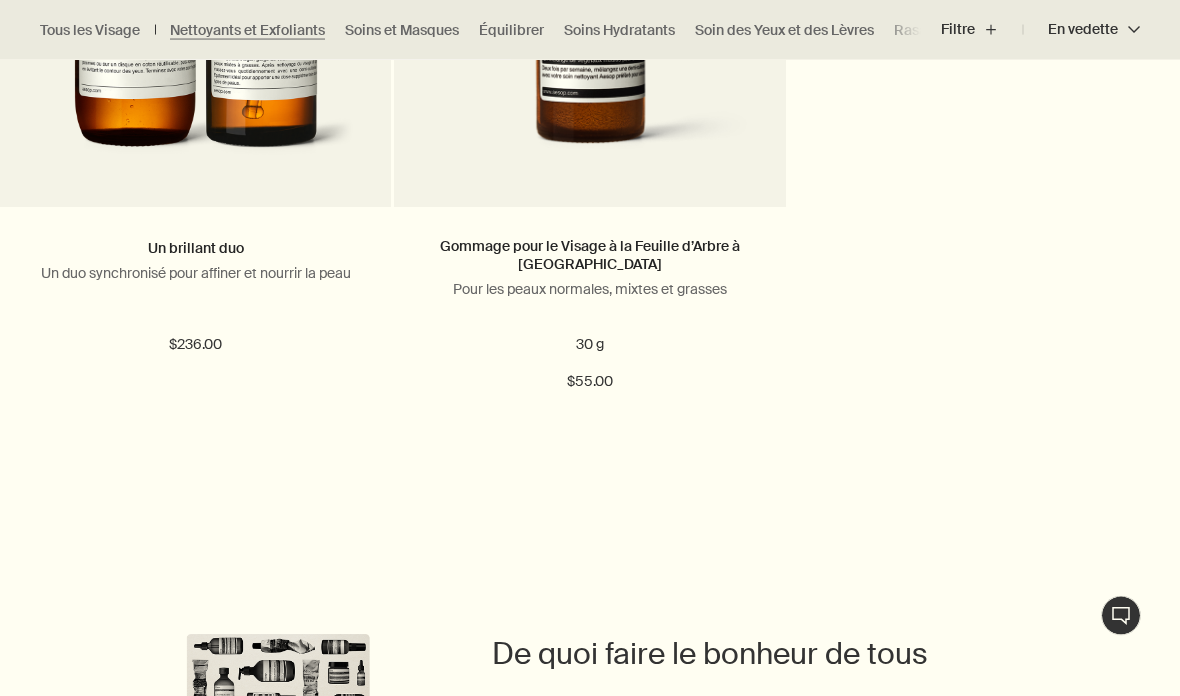 scroll, scrollTop: 4502, scrollLeft: 0, axis: vertical 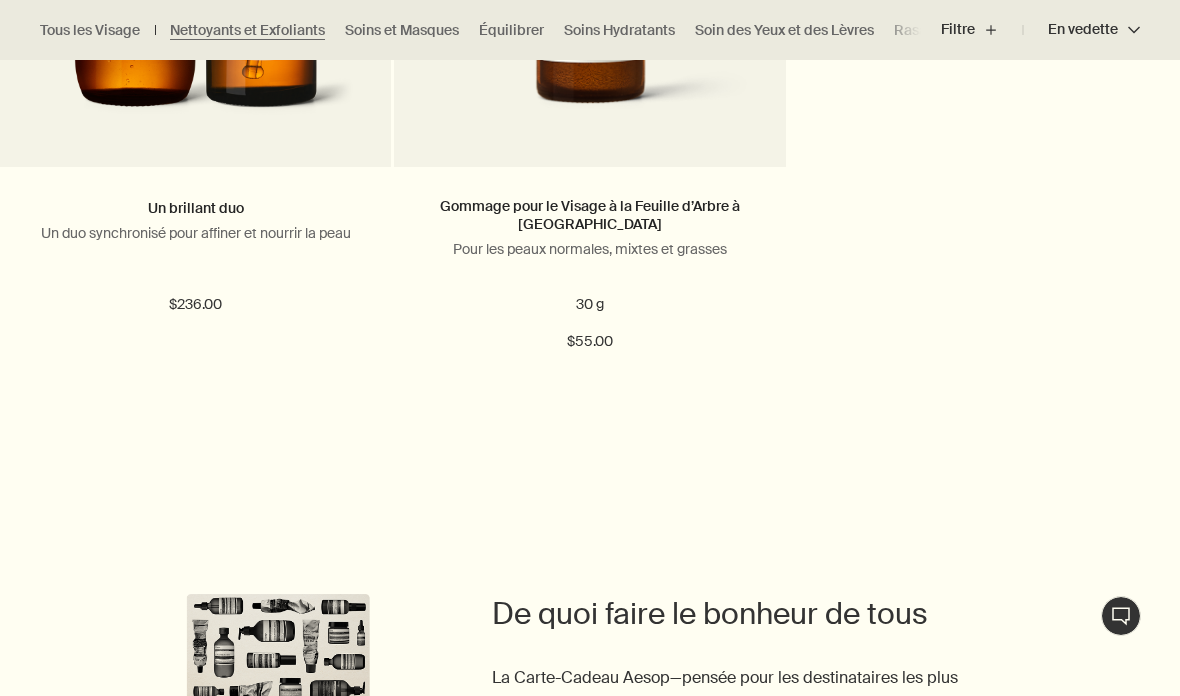 click on "Soins et Masques" at bounding box center (402, 30) 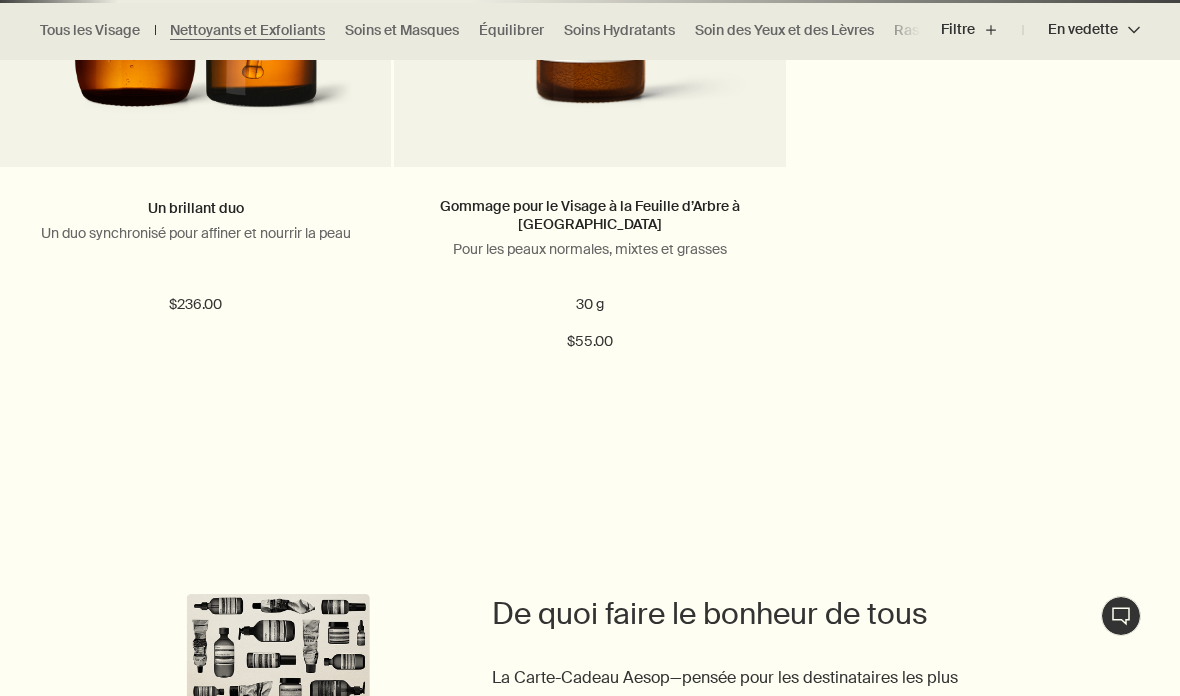 scroll, scrollTop: 1480, scrollLeft: 0, axis: vertical 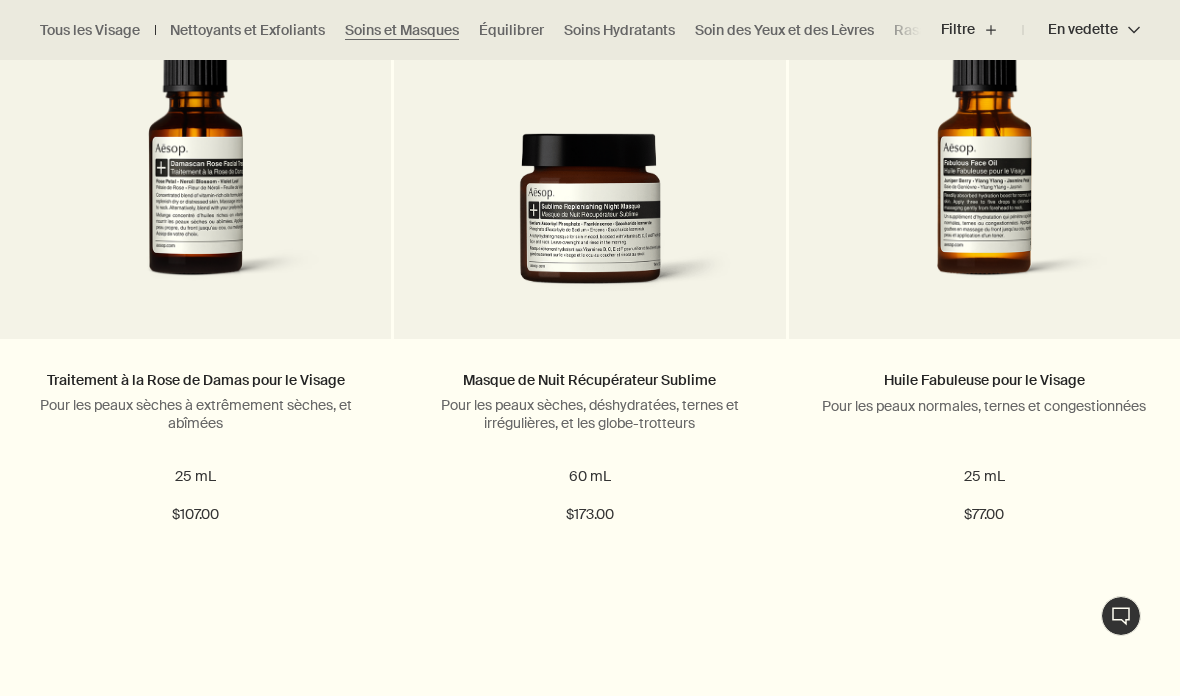 click on "Ajouter Ajouter au panier" at bounding box center (589, 586) 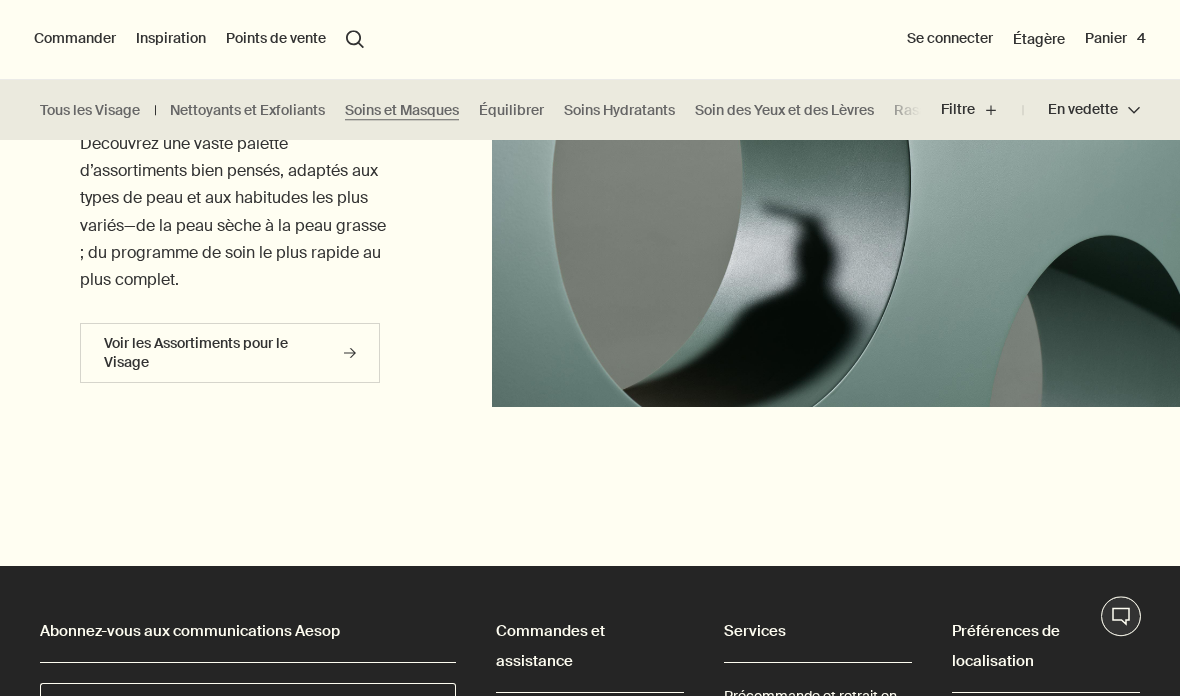 scroll, scrollTop: 3676, scrollLeft: 0, axis: vertical 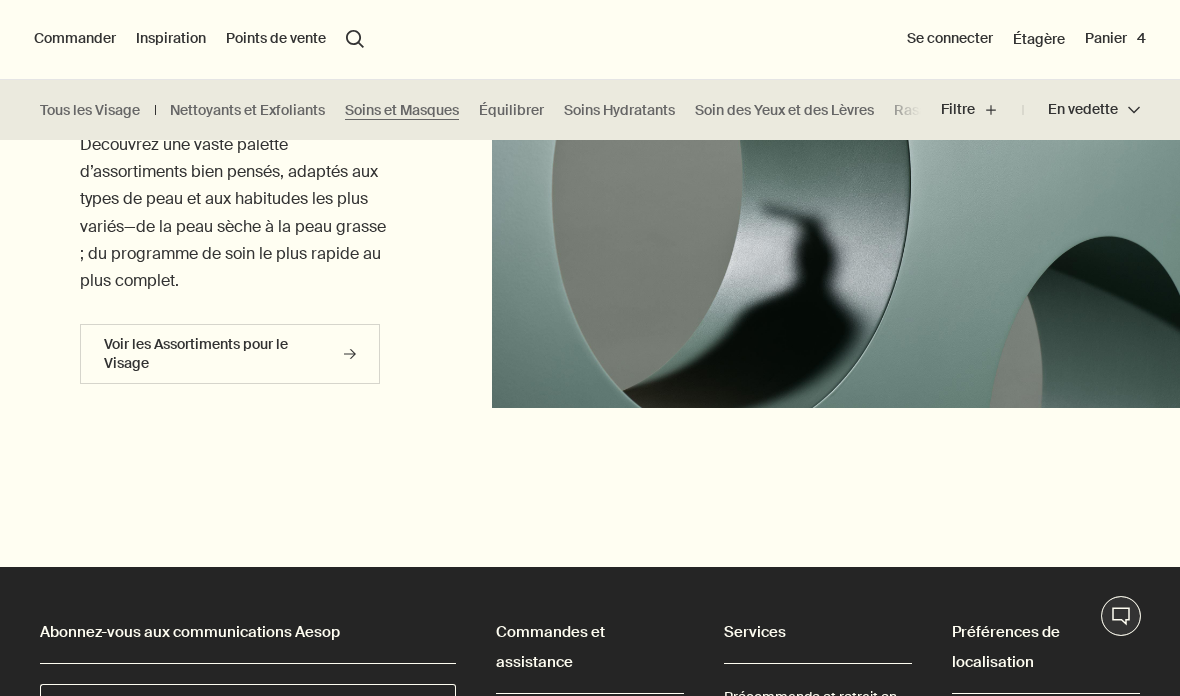 click on "search Rechercher" at bounding box center (355, 39) 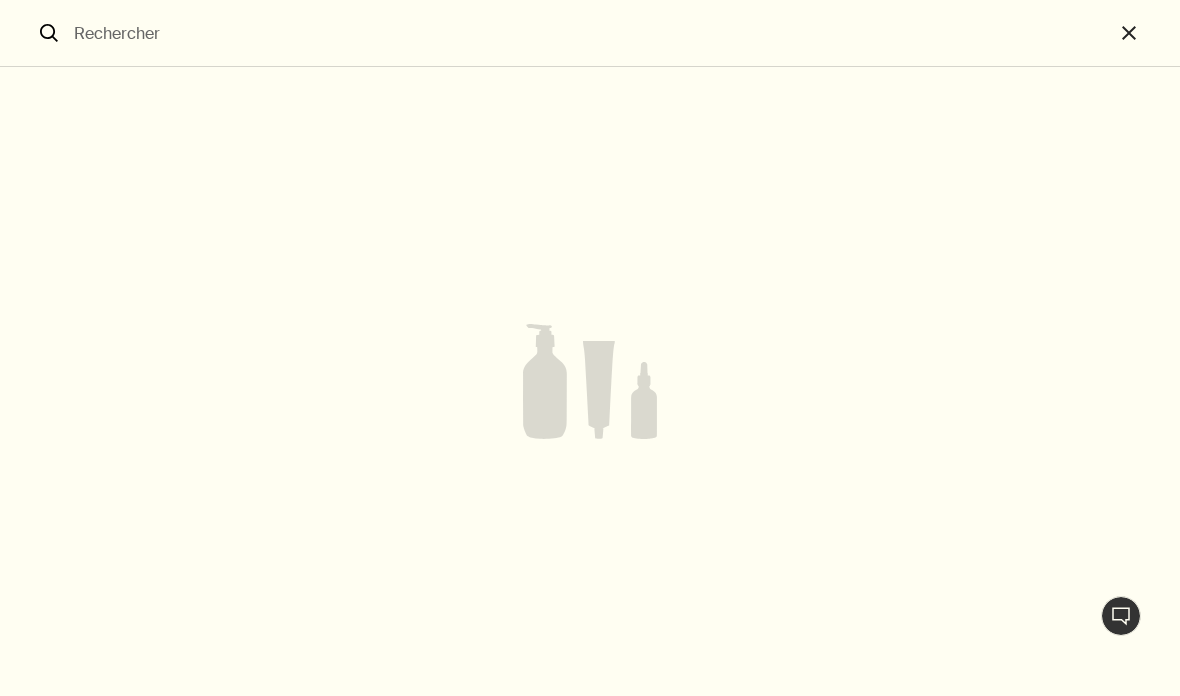 scroll, scrollTop: 3676, scrollLeft: 0, axis: vertical 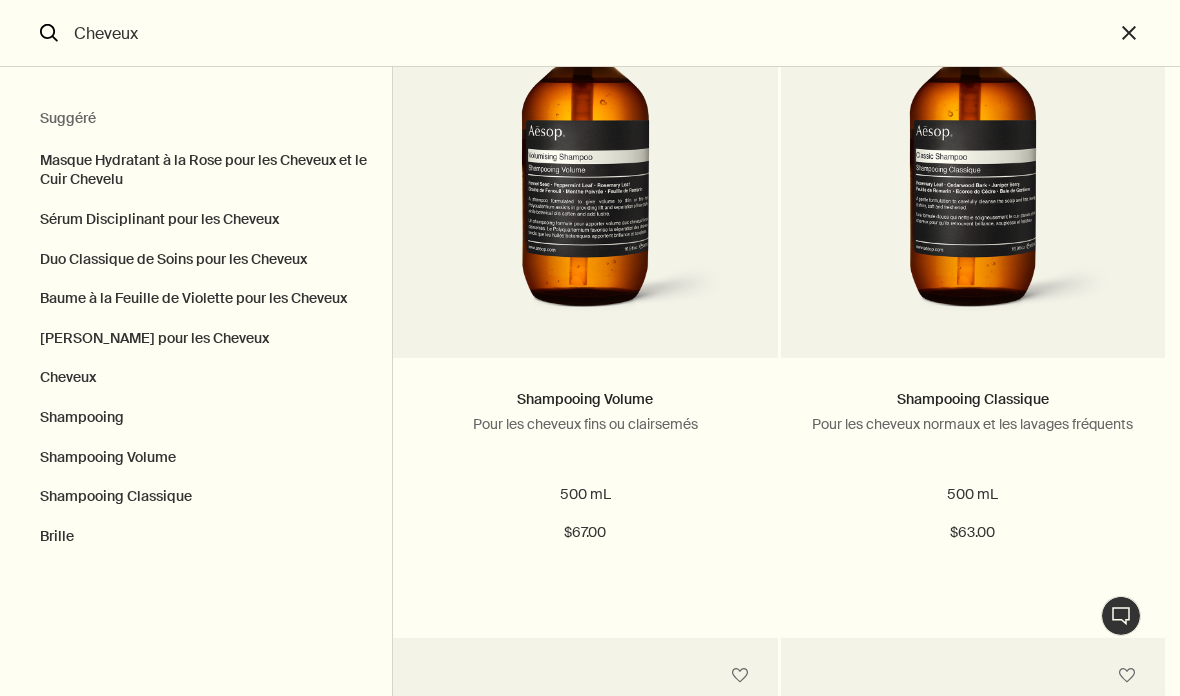 type on "Cheveux" 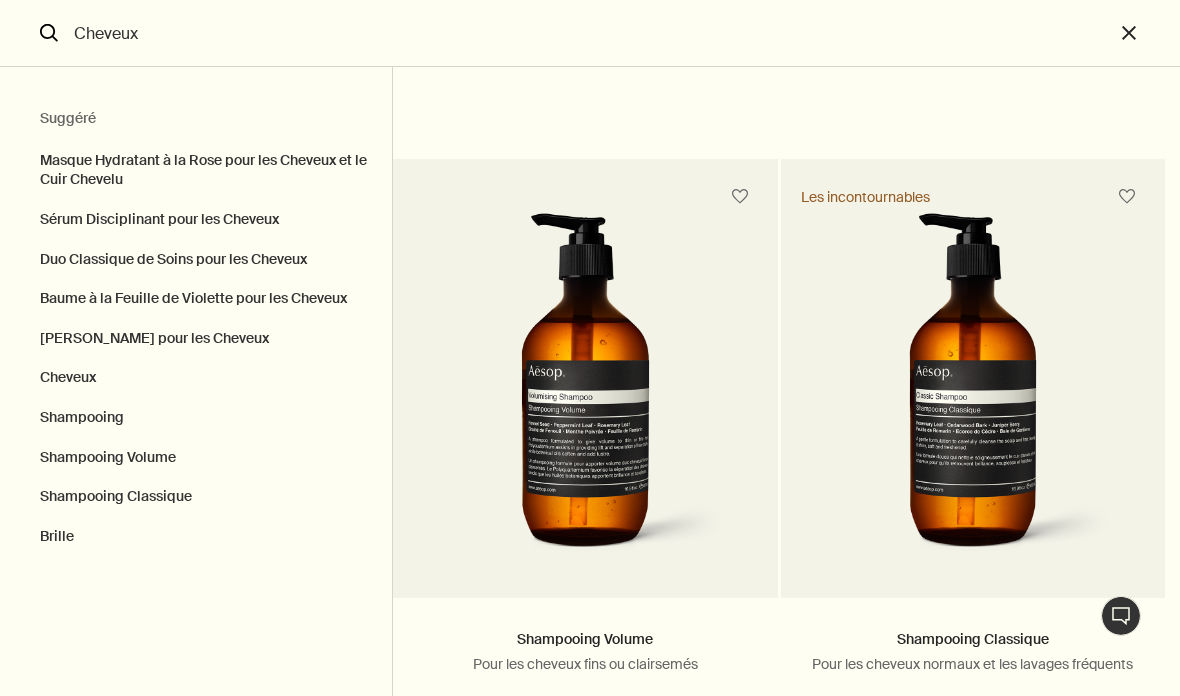 scroll, scrollTop: 2124, scrollLeft: 0, axis: vertical 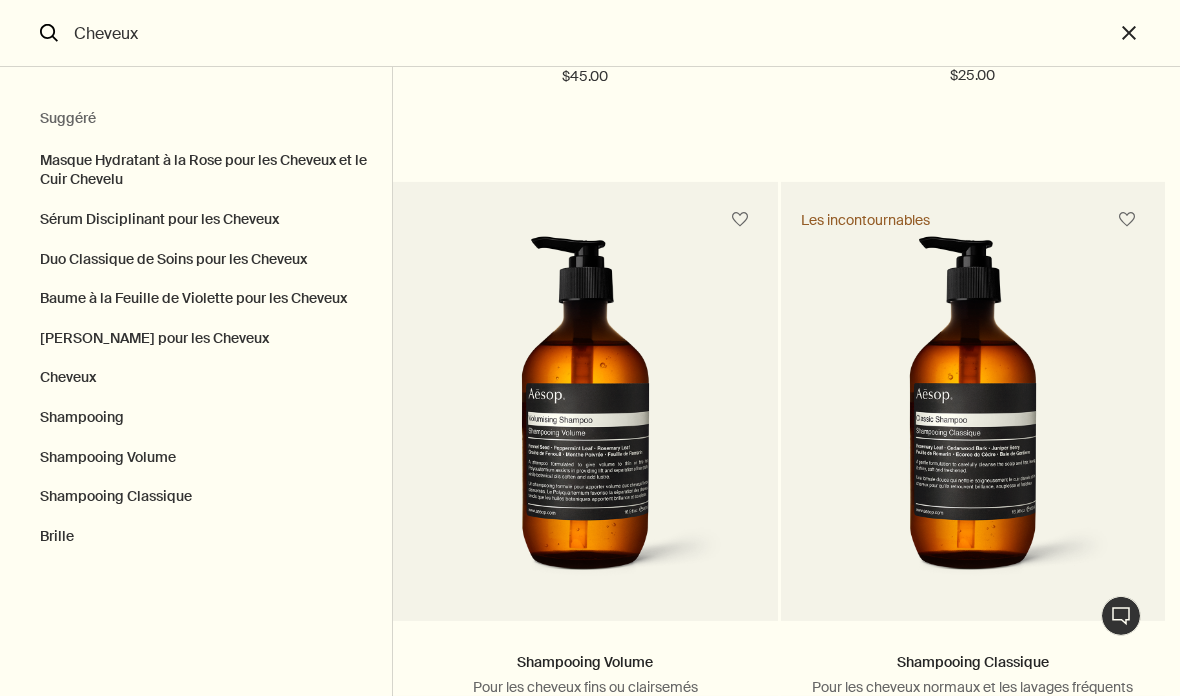click on "close" at bounding box center (1147, 33) 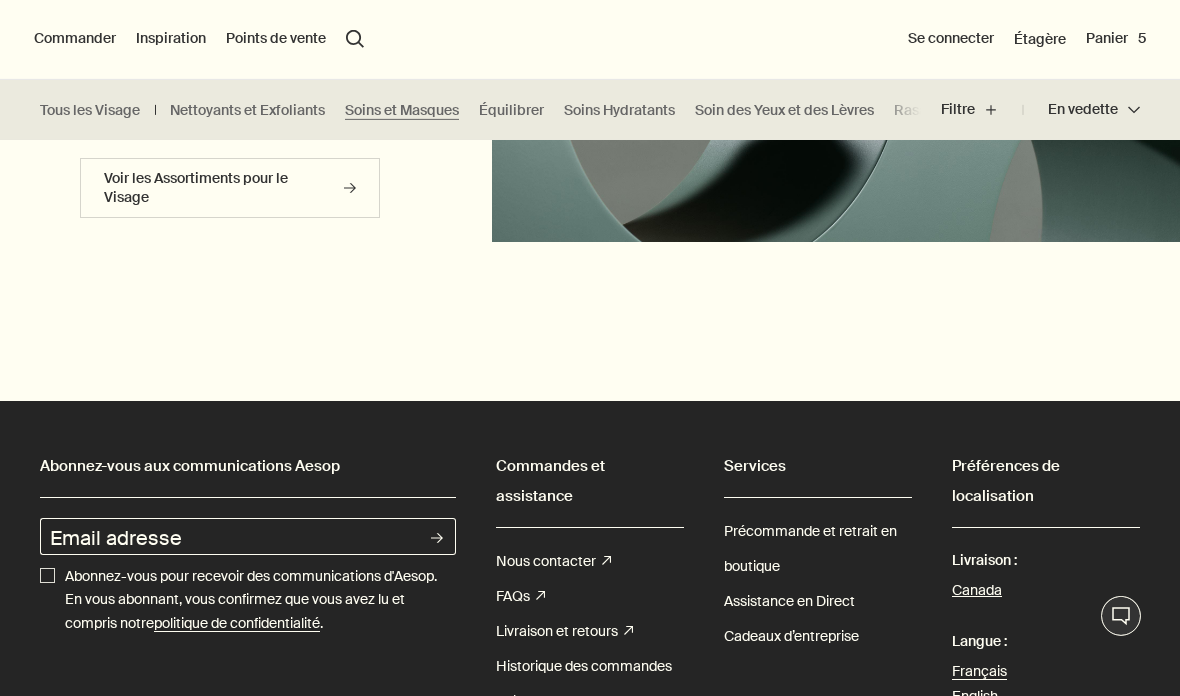 type 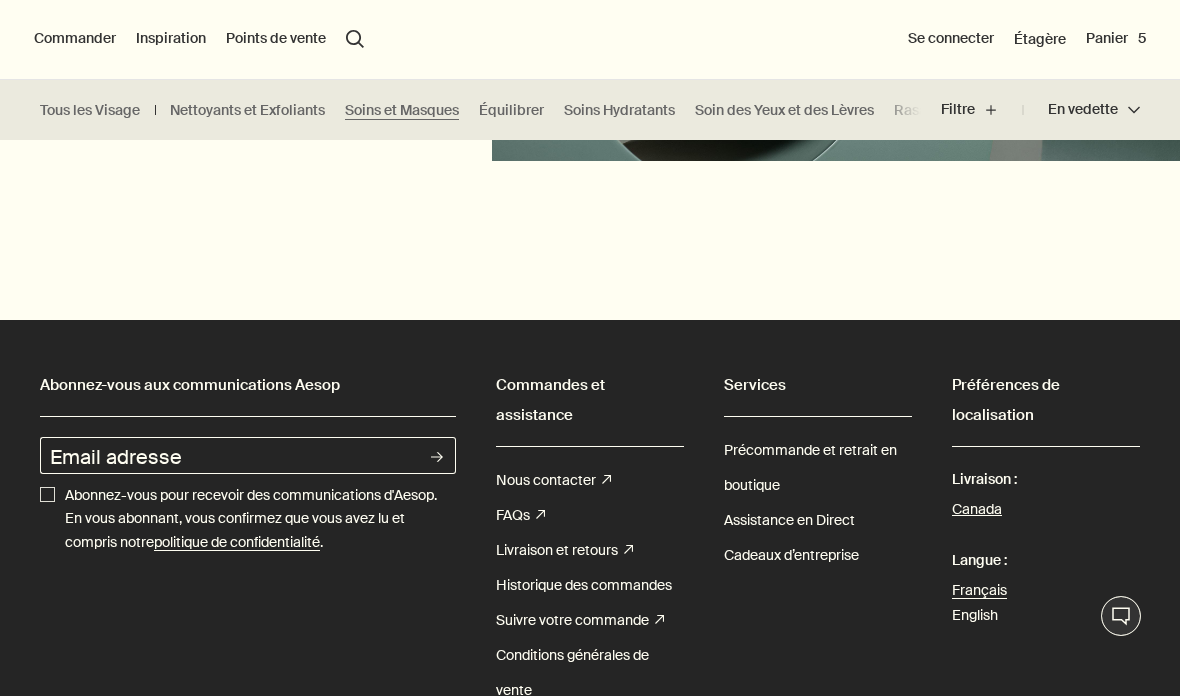 scroll, scrollTop: 0, scrollLeft: 0, axis: both 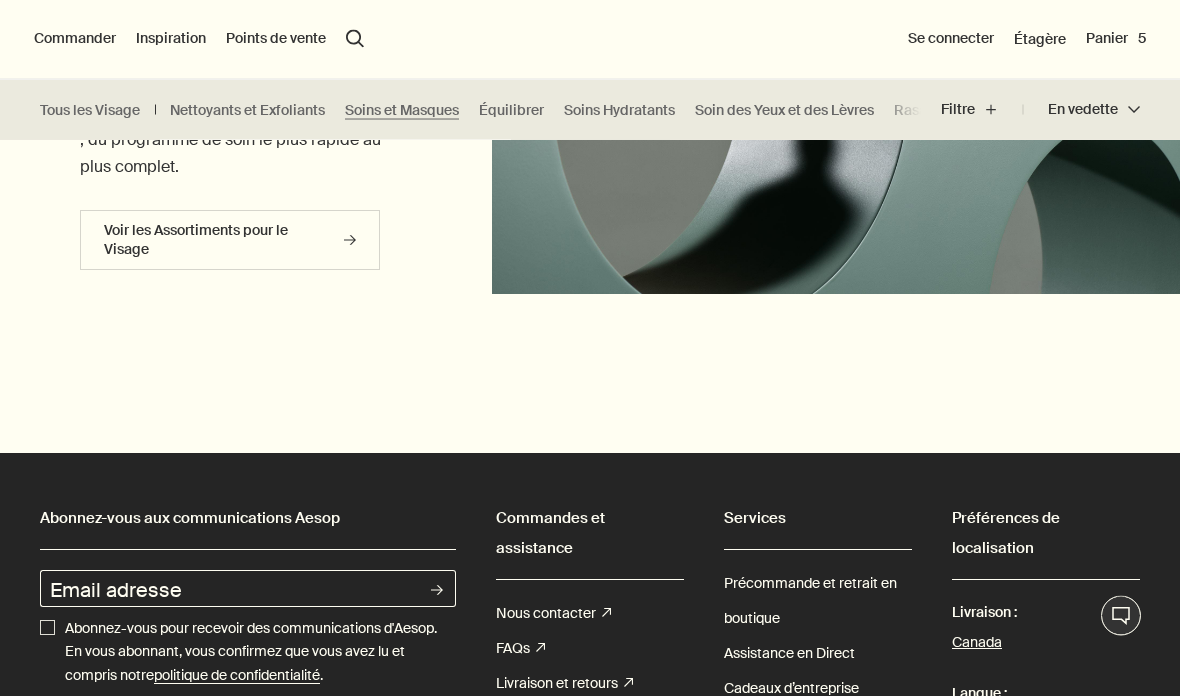 click on "Panier 5" at bounding box center (1116, 39) 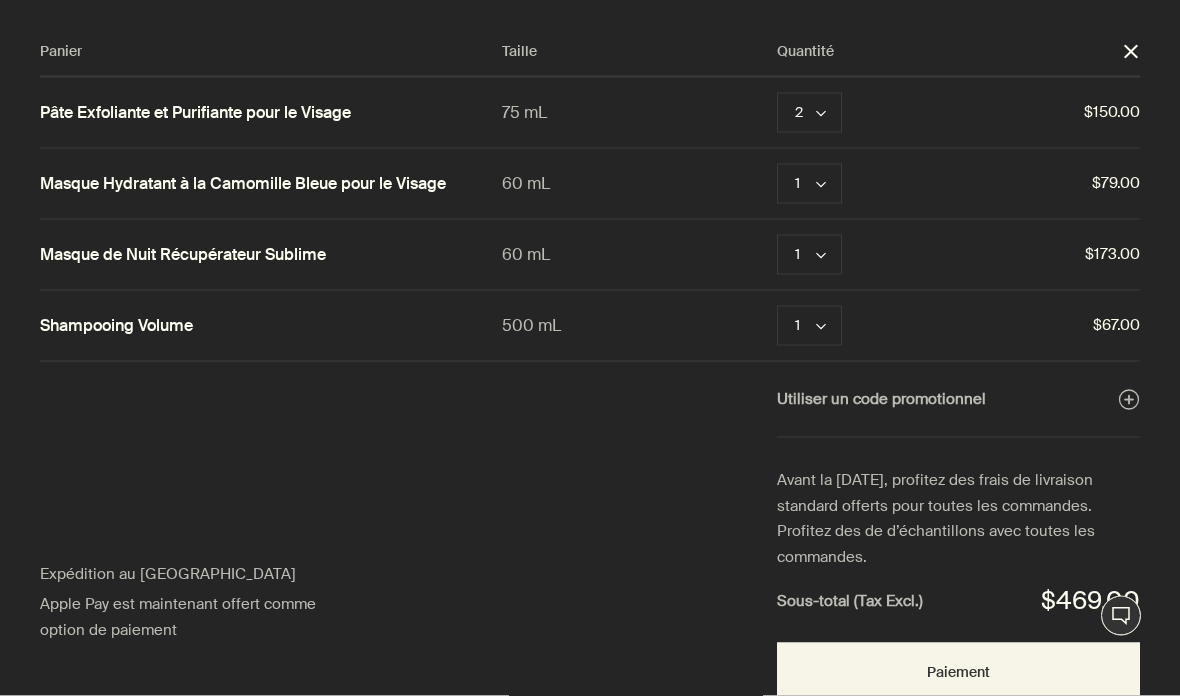 scroll, scrollTop: 0, scrollLeft: 0, axis: both 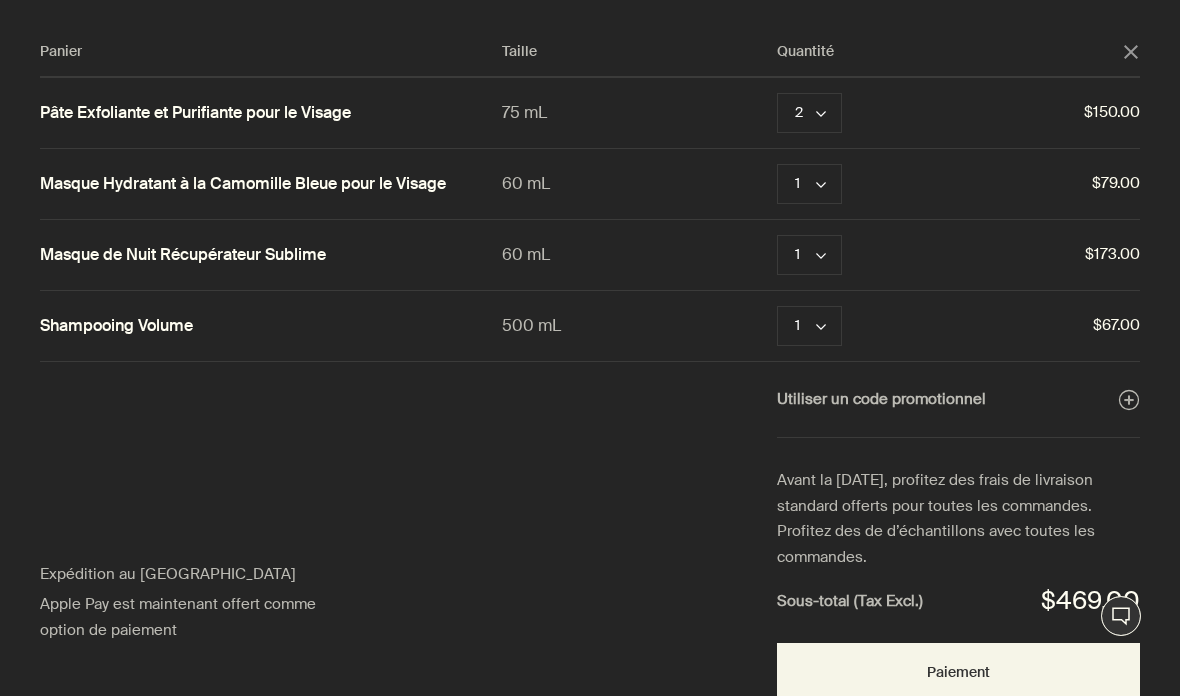 click on "Pâte Exfoliante et Purifiante pour le Visage" at bounding box center (195, 113) 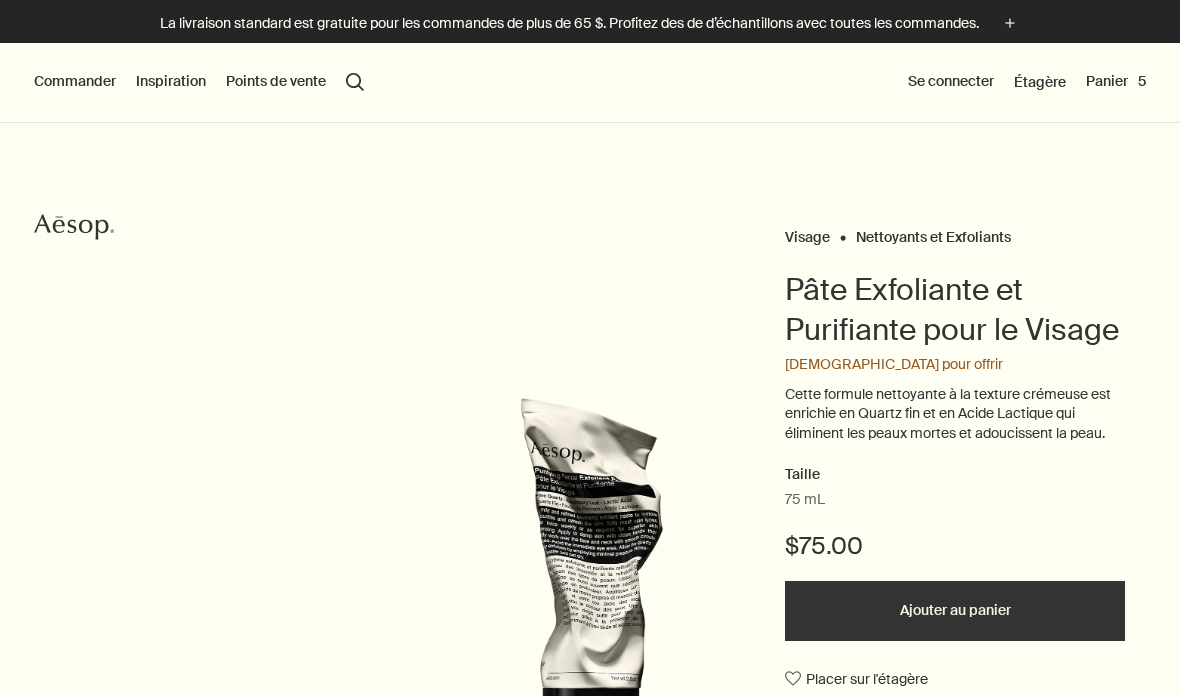 scroll, scrollTop: 0, scrollLeft: 0, axis: both 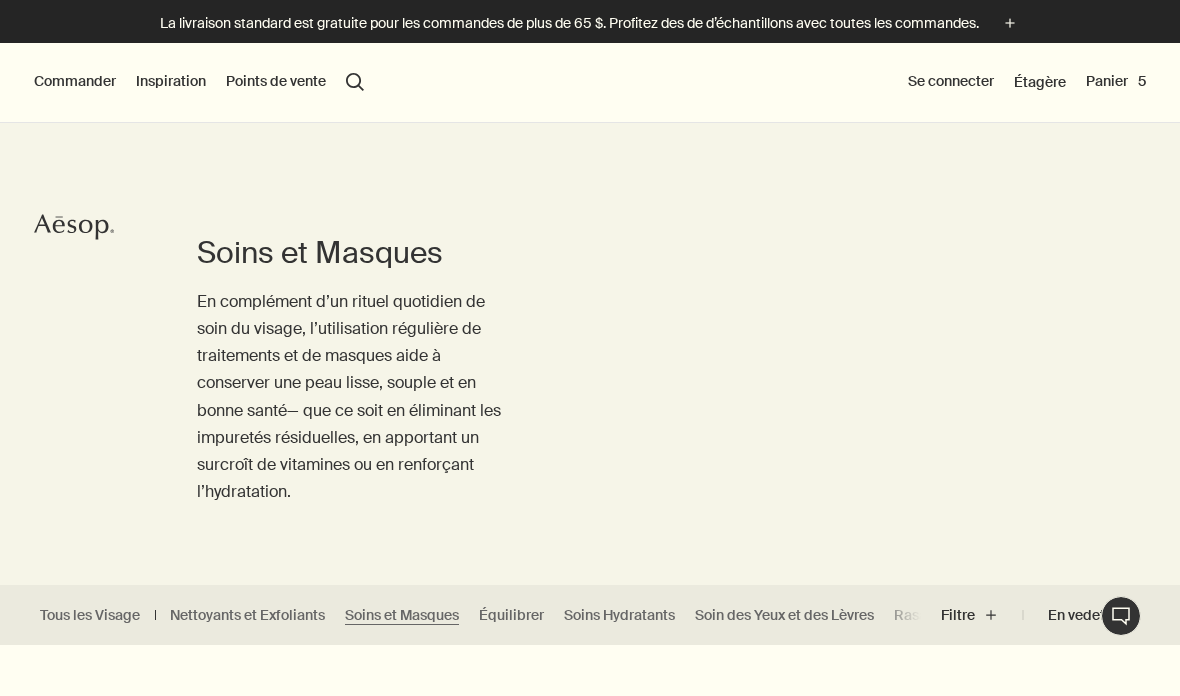 click on "Panier 5" at bounding box center [1116, 82] 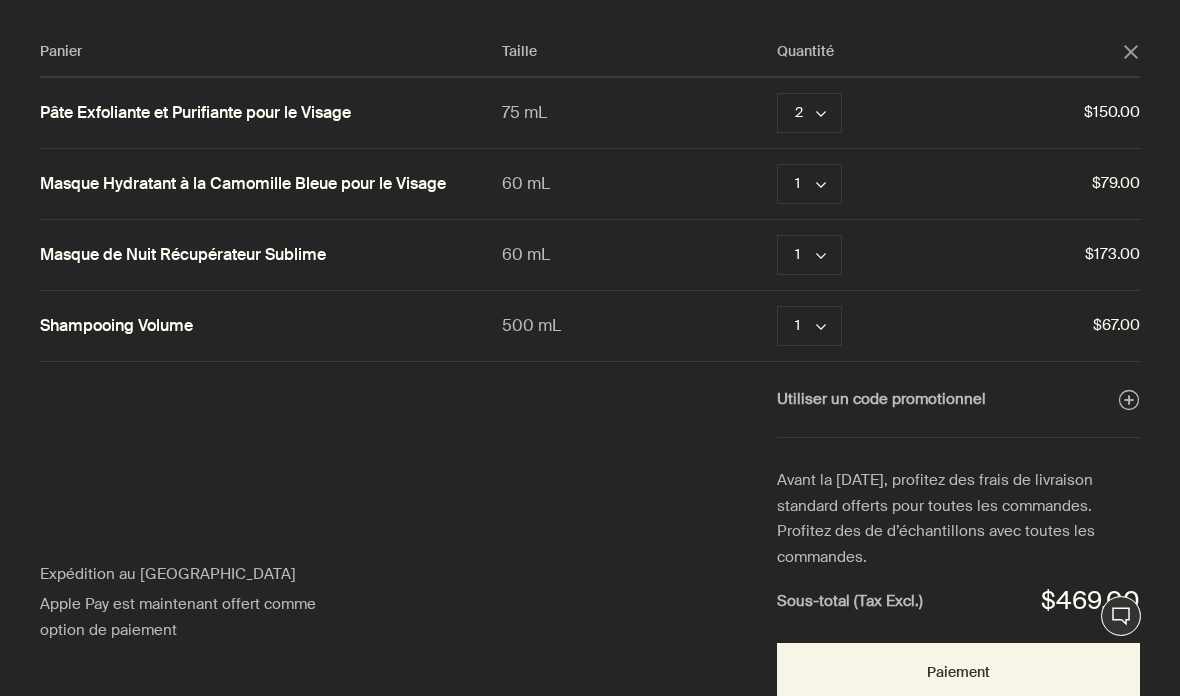 click on "chevron" 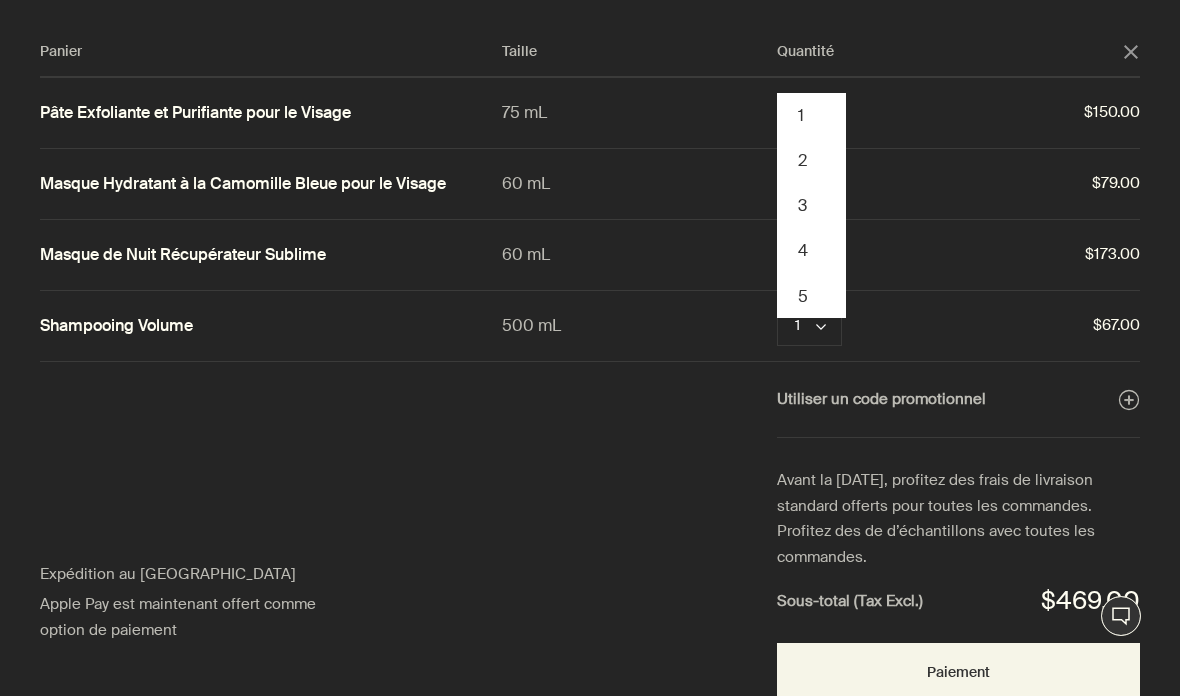 click on "$150.00" at bounding box center (1028, 113) 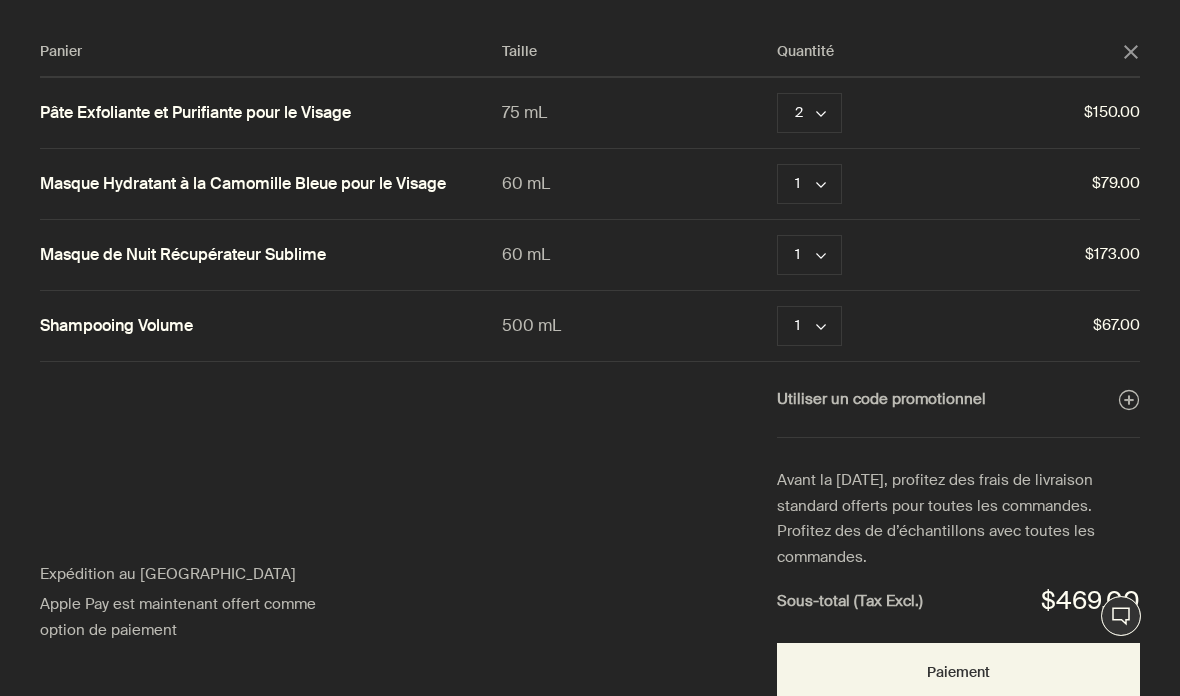 click on "chevron" 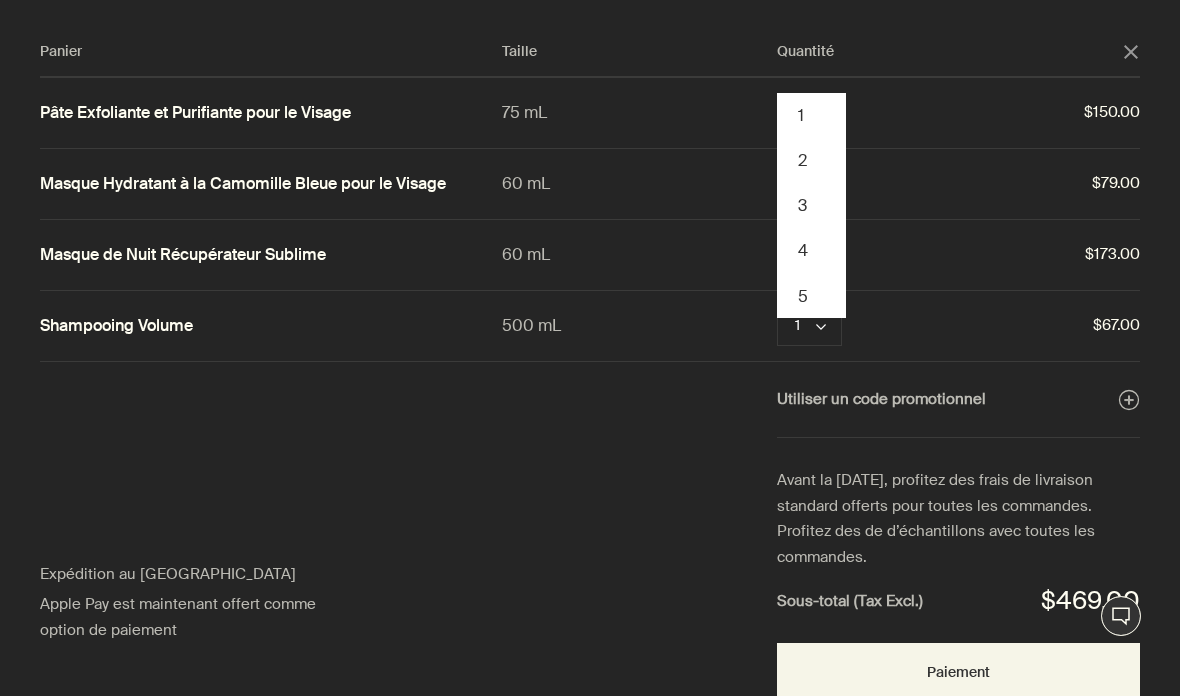 click on "1" at bounding box center (811, 115) 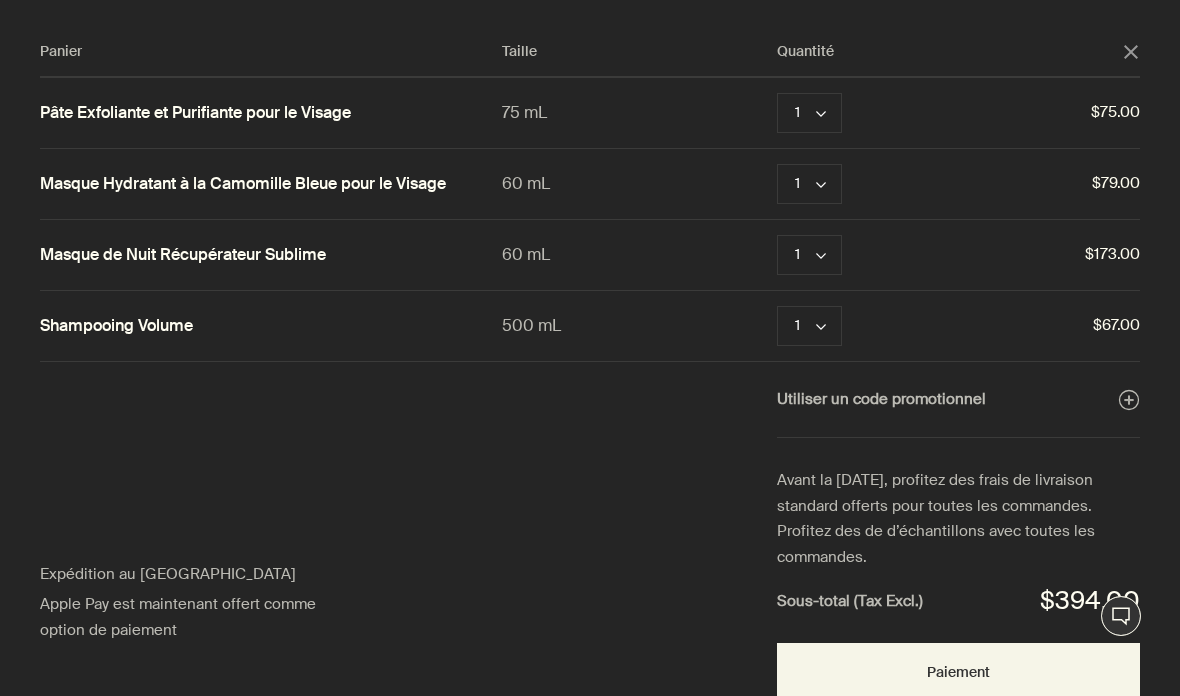 click on "Retirer" at bounding box center [894, 184] 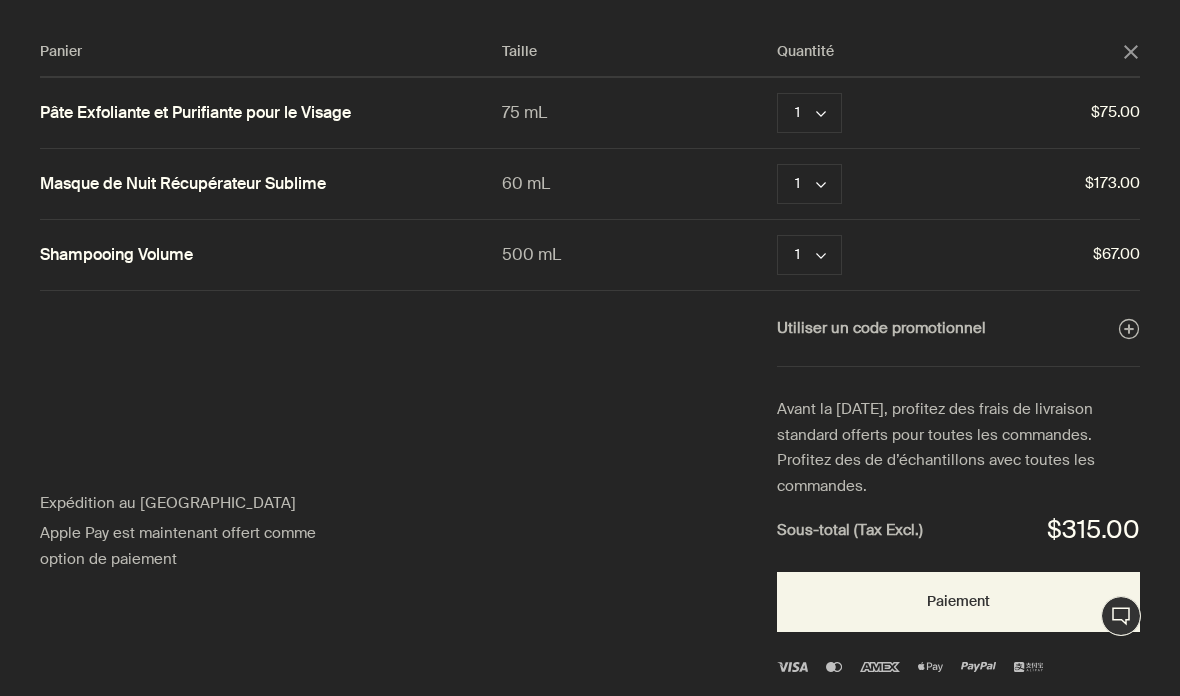 click on "Panier Taille Quantité close Pâte Exfoliante et Purifiante pour le Visage 75 mL  1 chevron Retirer $75.00 Masque de Nuit Récupérateur Sublime 60 mL 1 chevron Retirer $173.00 Shampooing Volume 500 mL  1 chevron Retirer $67.00 Utiliser un code promotionnel plusAndCloseWithCircle Expédition au Canada Apple Pay est maintenant offert comme option de paiement Avant la fête des mères, profitez des frais de livraison standard offerts pour toutes les commandes. Profitez des de d’échantillons avec toutes les commandes. Sous-total (Tax Excl.) $315.00 Paiement" at bounding box center [610, 348] 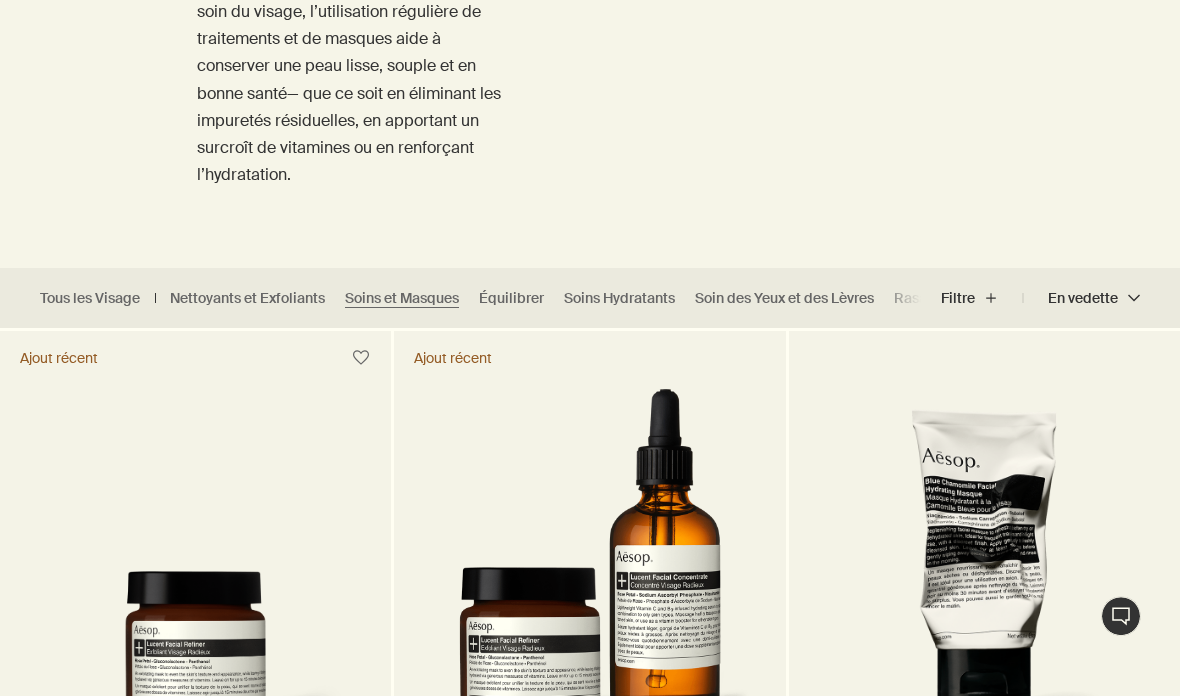 scroll, scrollTop: 322, scrollLeft: 0, axis: vertical 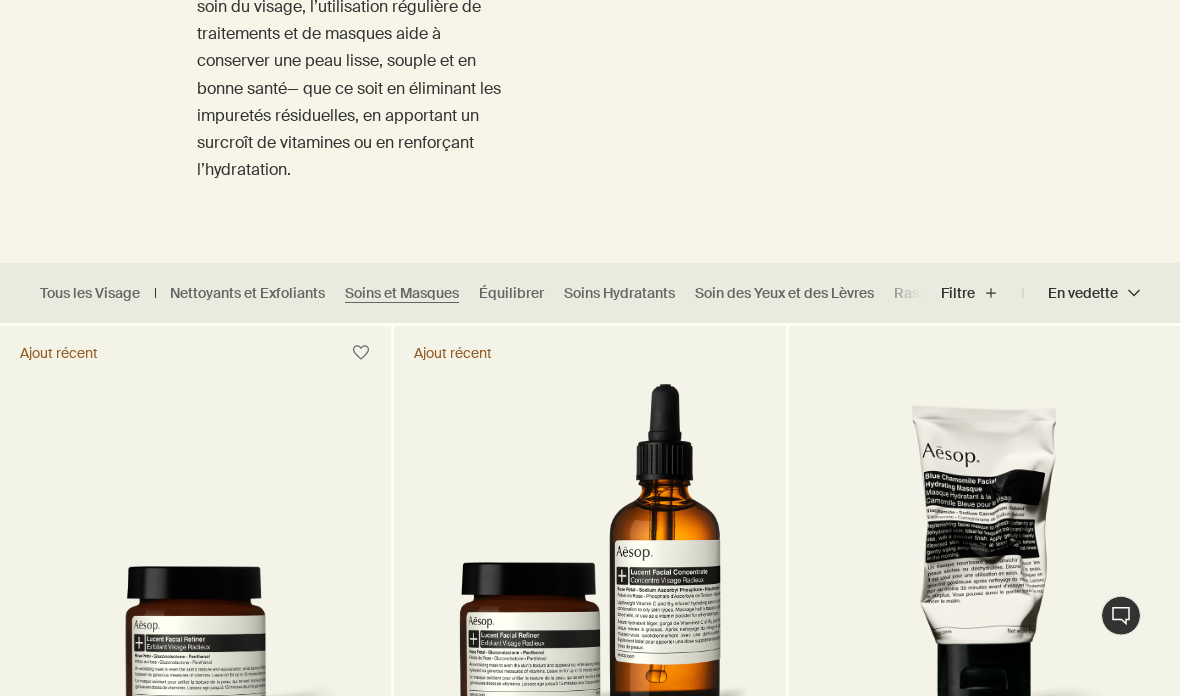 click on "Soin des Yeux et des Lèvres" at bounding box center (784, 293) 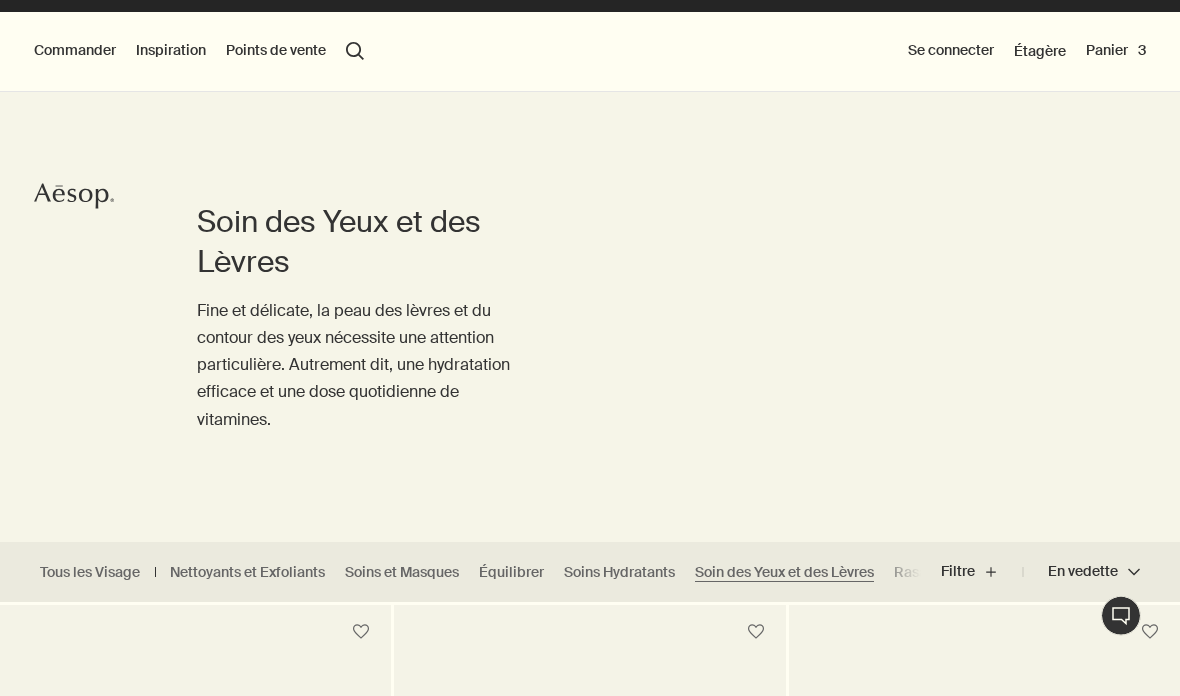 scroll, scrollTop: 0, scrollLeft: 0, axis: both 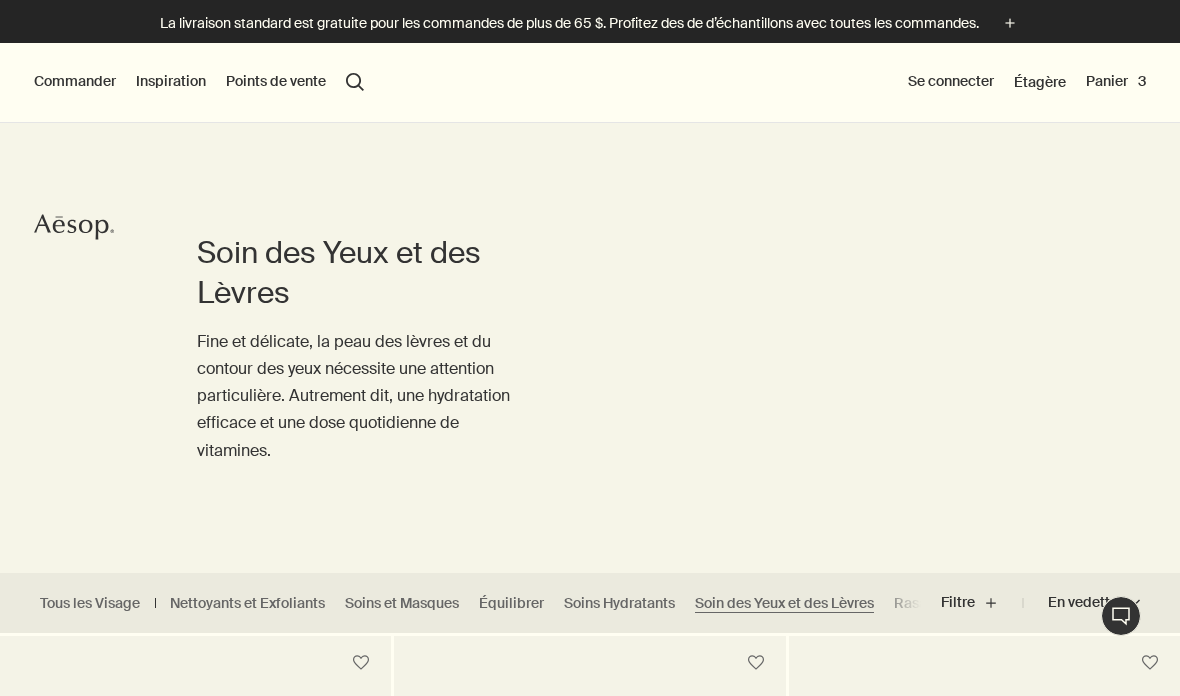 click on "search Rechercher" at bounding box center (355, 82) 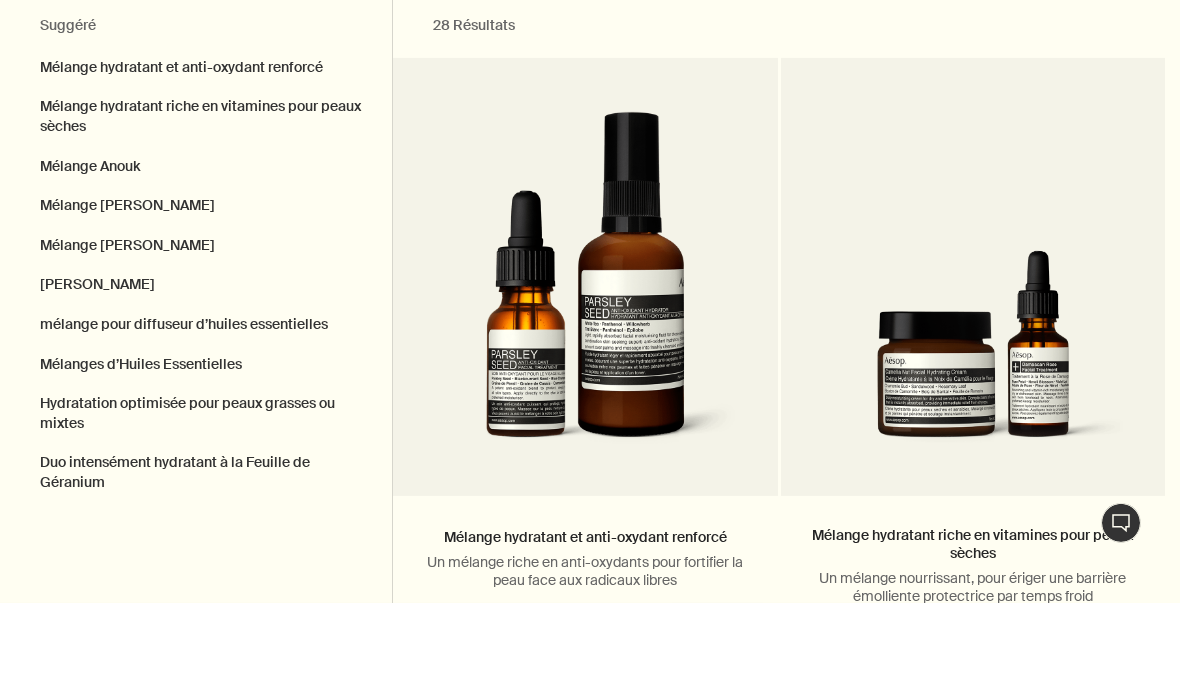 click on "Mélange Anouk" at bounding box center [196, 260] 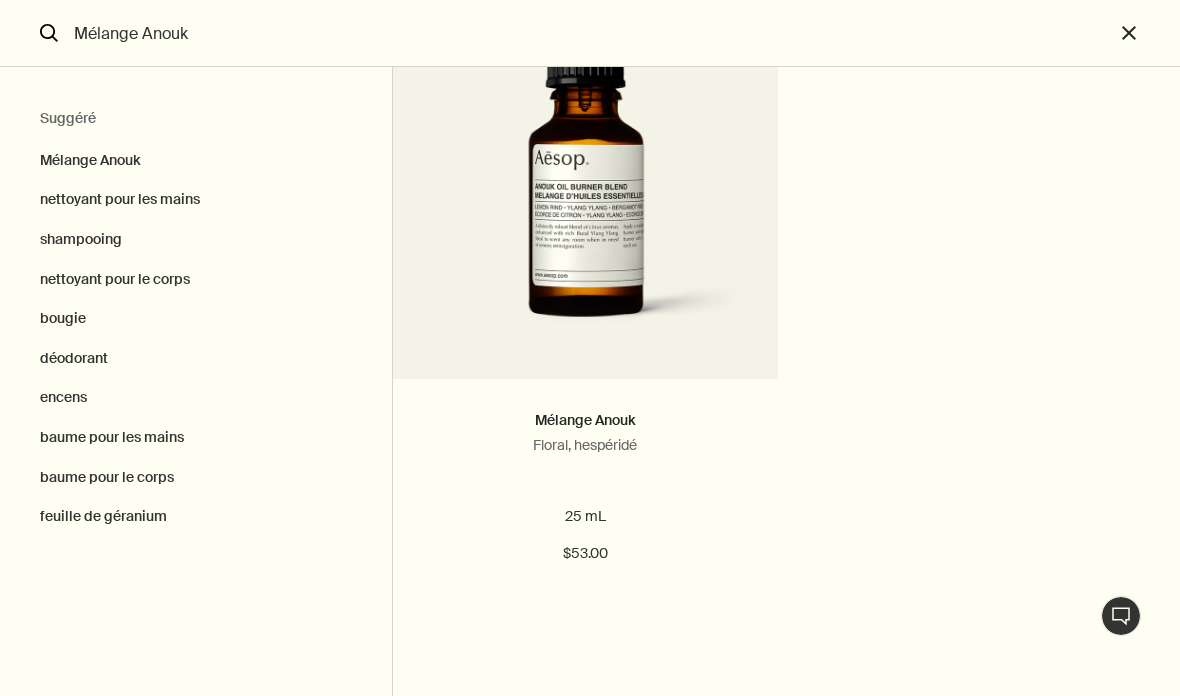 scroll, scrollTop: 210, scrollLeft: 0, axis: vertical 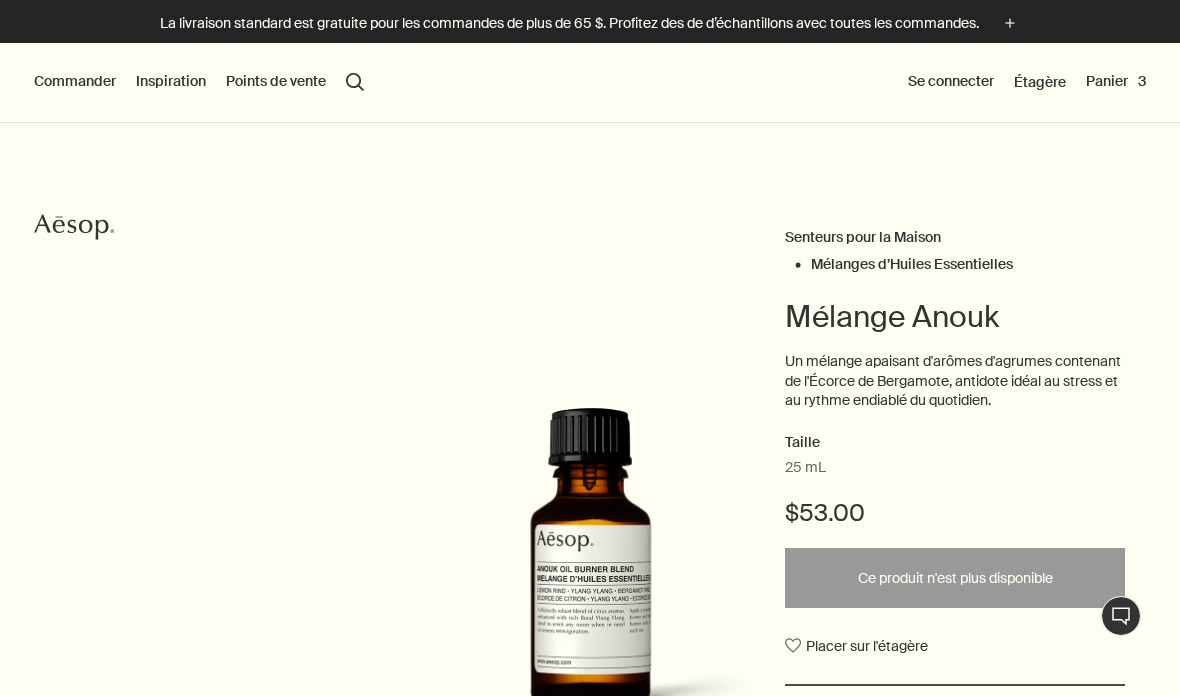 click on "search Rechercher" at bounding box center (355, 82) 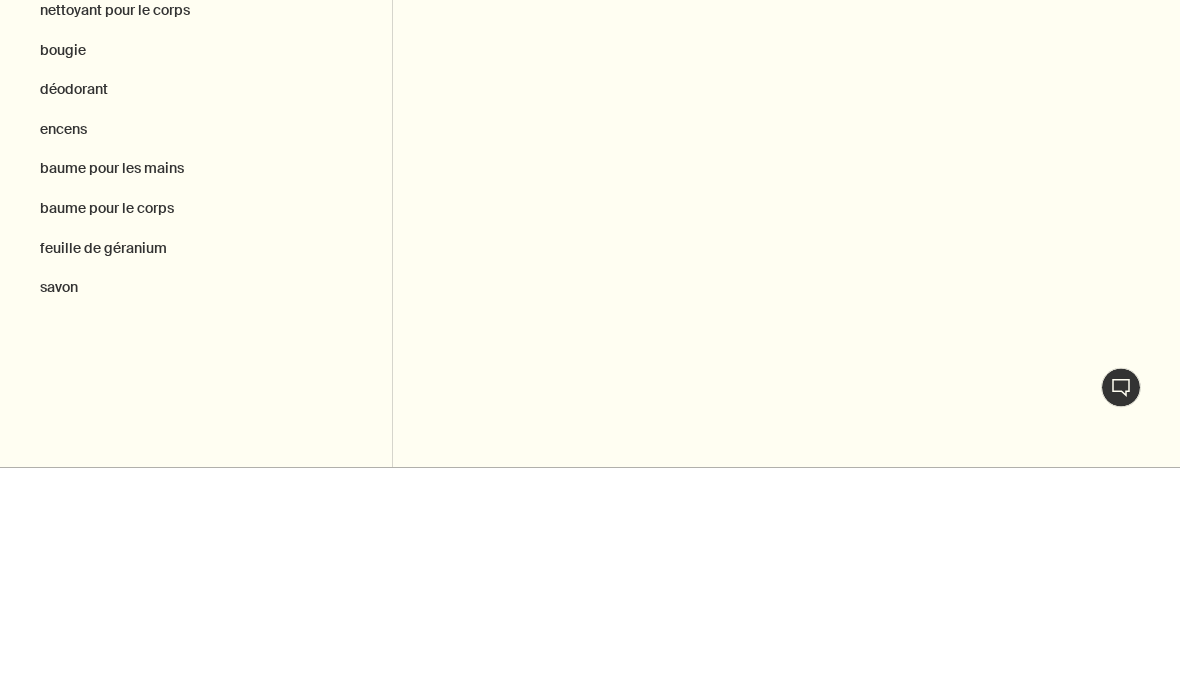 click on "baume pour les mains" at bounding box center [196, 398] 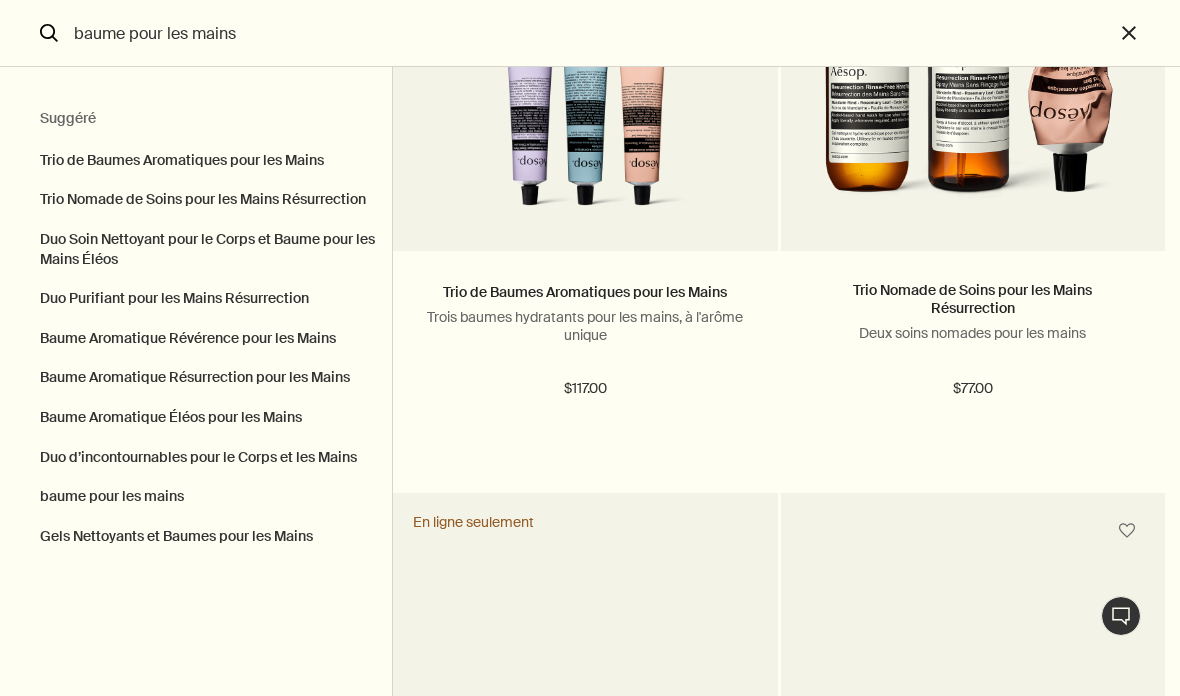 scroll, scrollTop: 342, scrollLeft: 0, axis: vertical 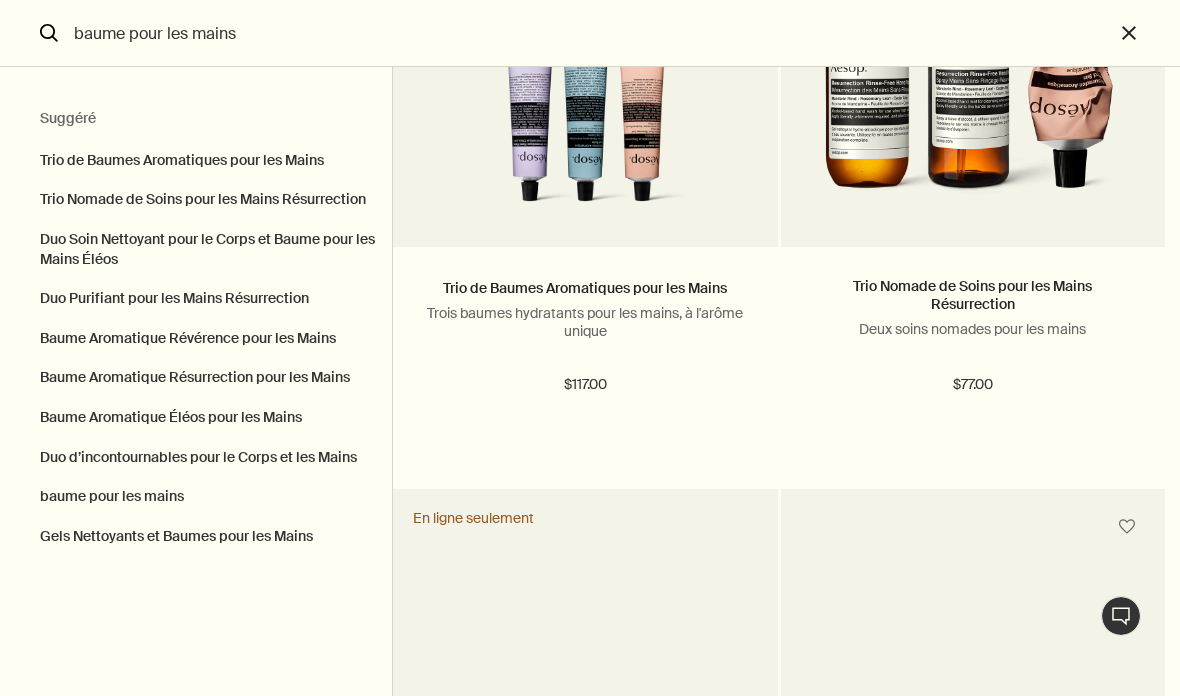 click on "baume pour les mains" at bounding box center (196, 497) 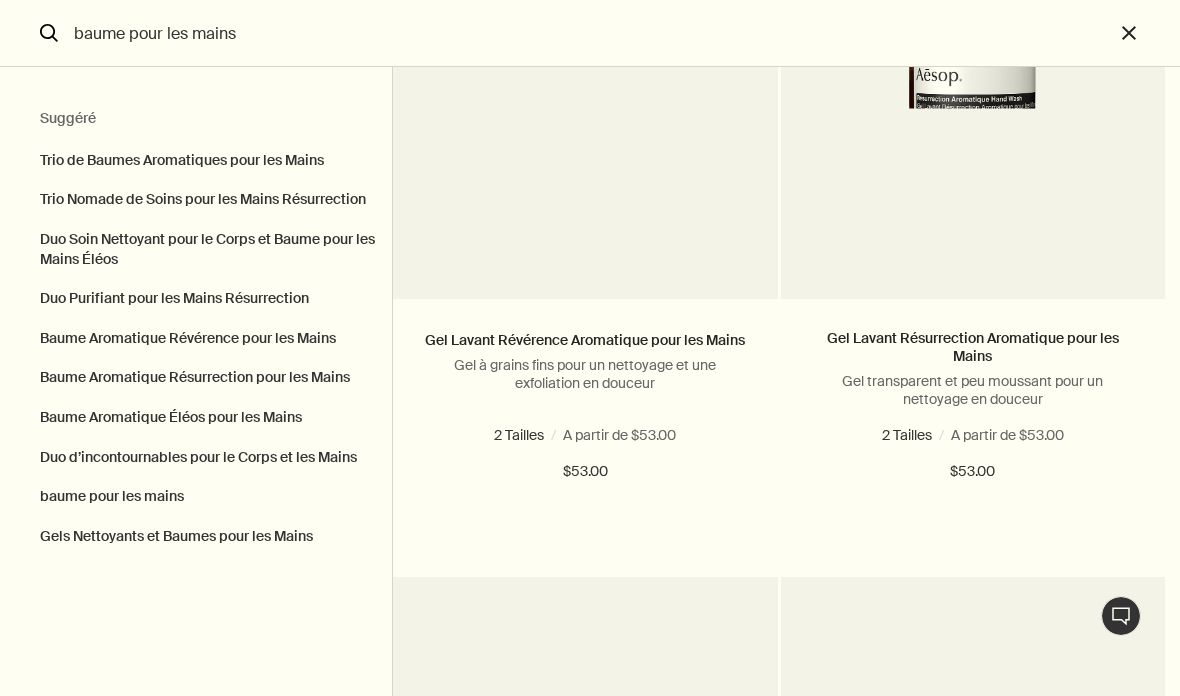 scroll, scrollTop: 3087, scrollLeft: 0, axis: vertical 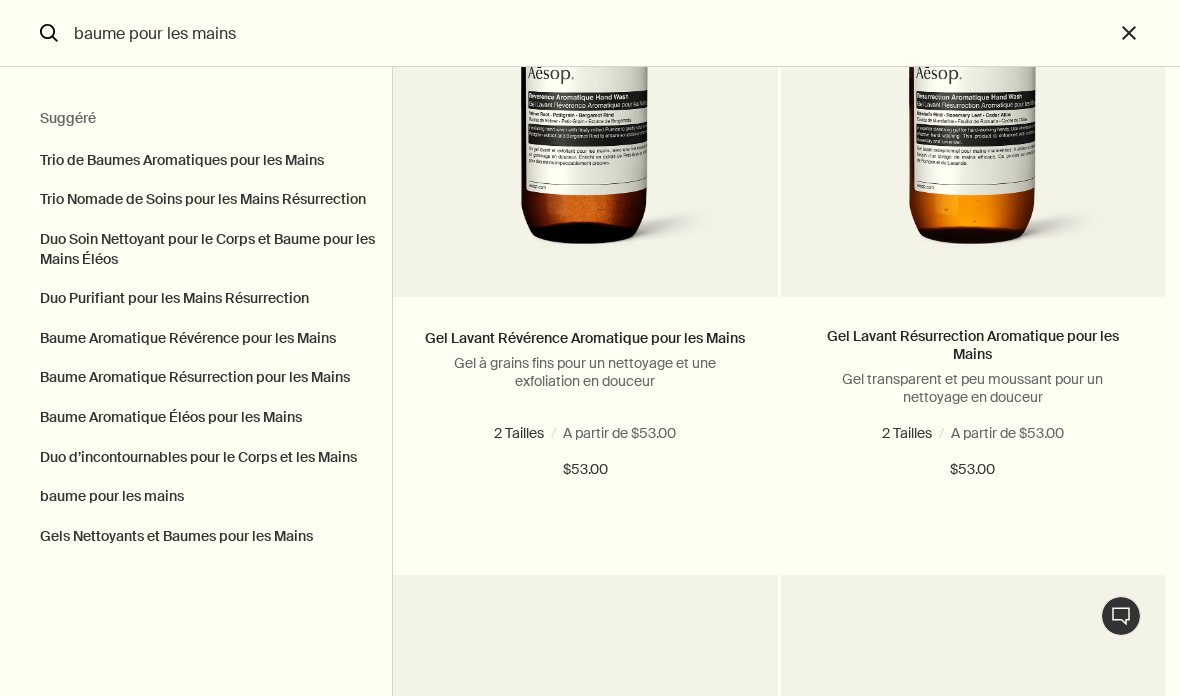 click on "Ajouter Ajouter au panier" at bounding box center (585, 542) 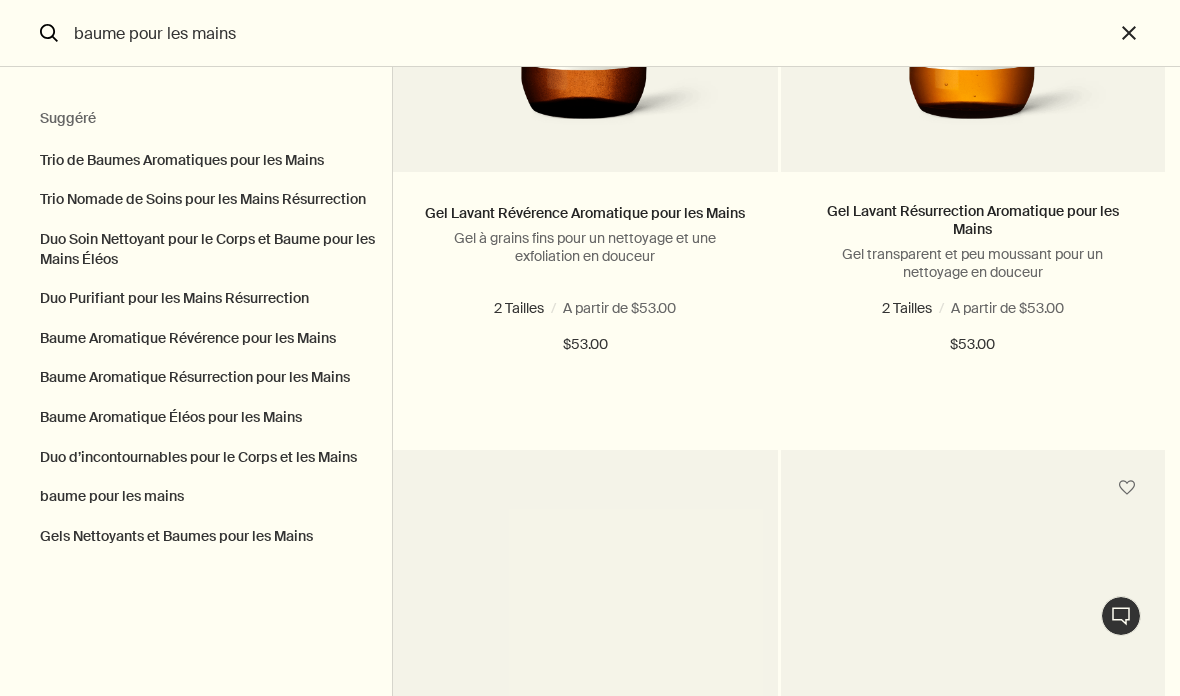 scroll, scrollTop: 3242, scrollLeft: 0, axis: vertical 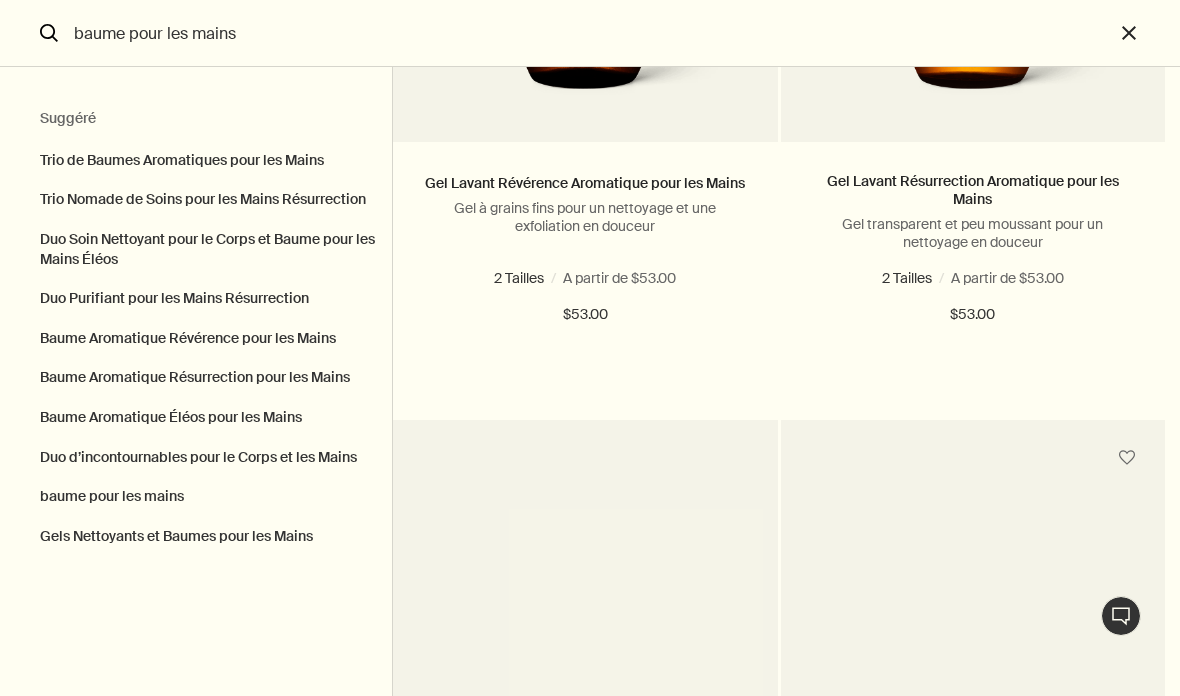 click on "Ajouter Ajouter au panier" at bounding box center (973, 387) 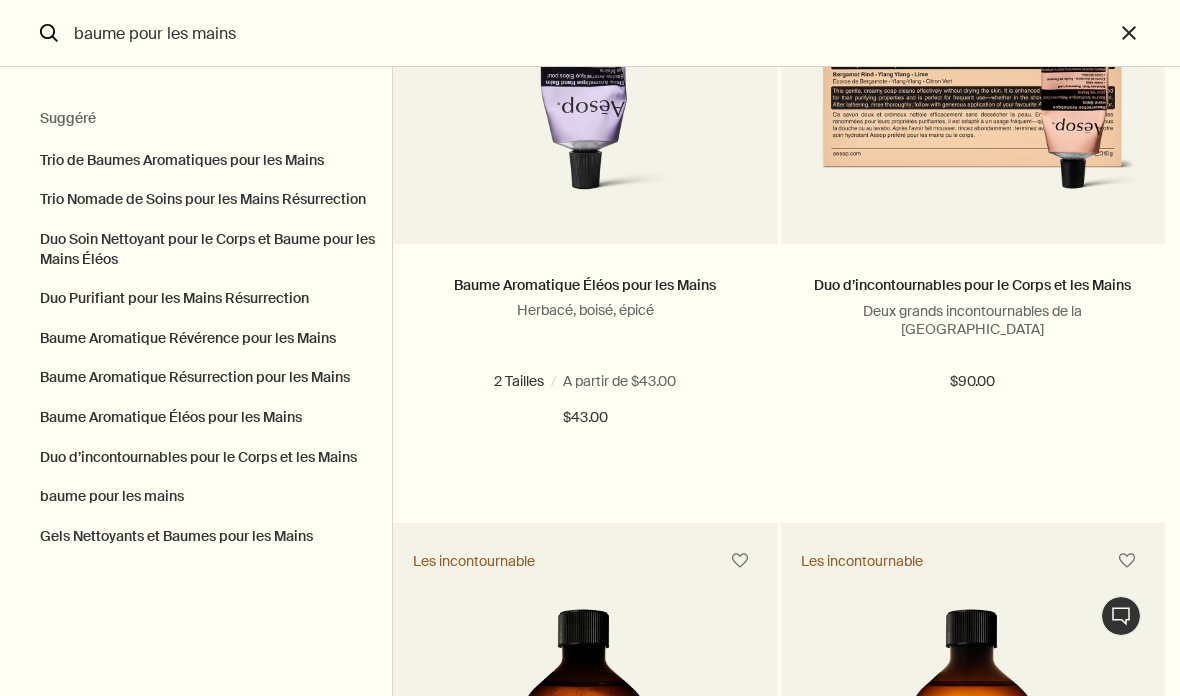 click on "close" at bounding box center [1147, 33] 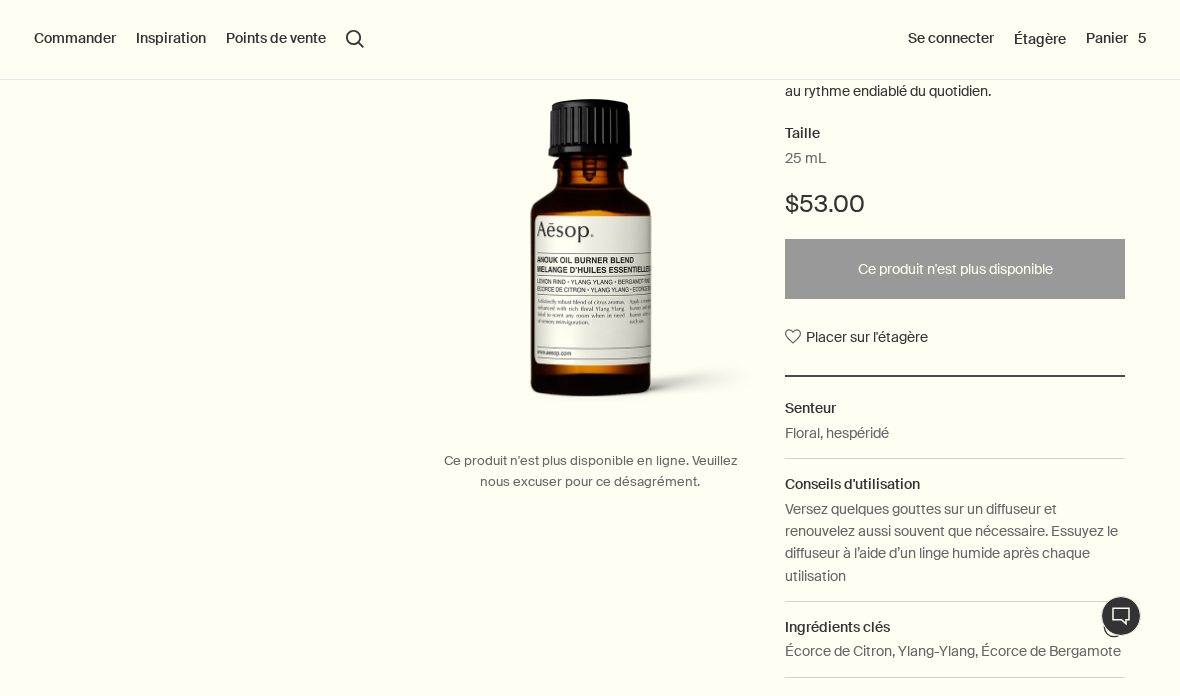 type 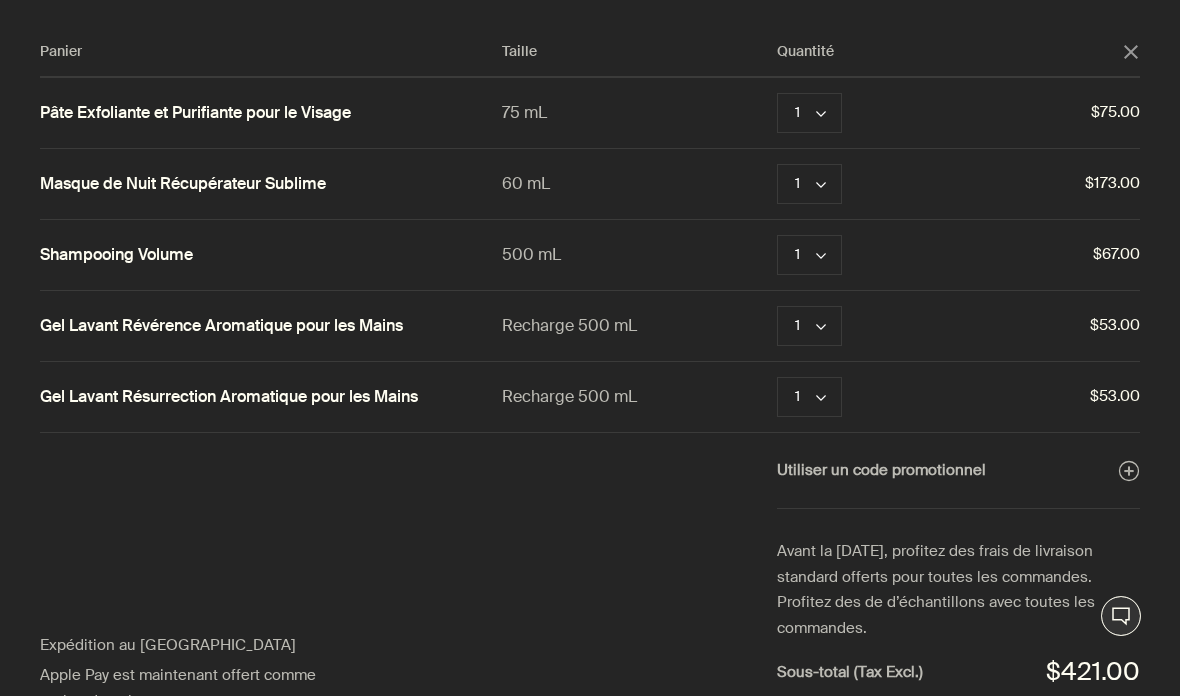 click on "Retirer" at bounding box center (894, 326) 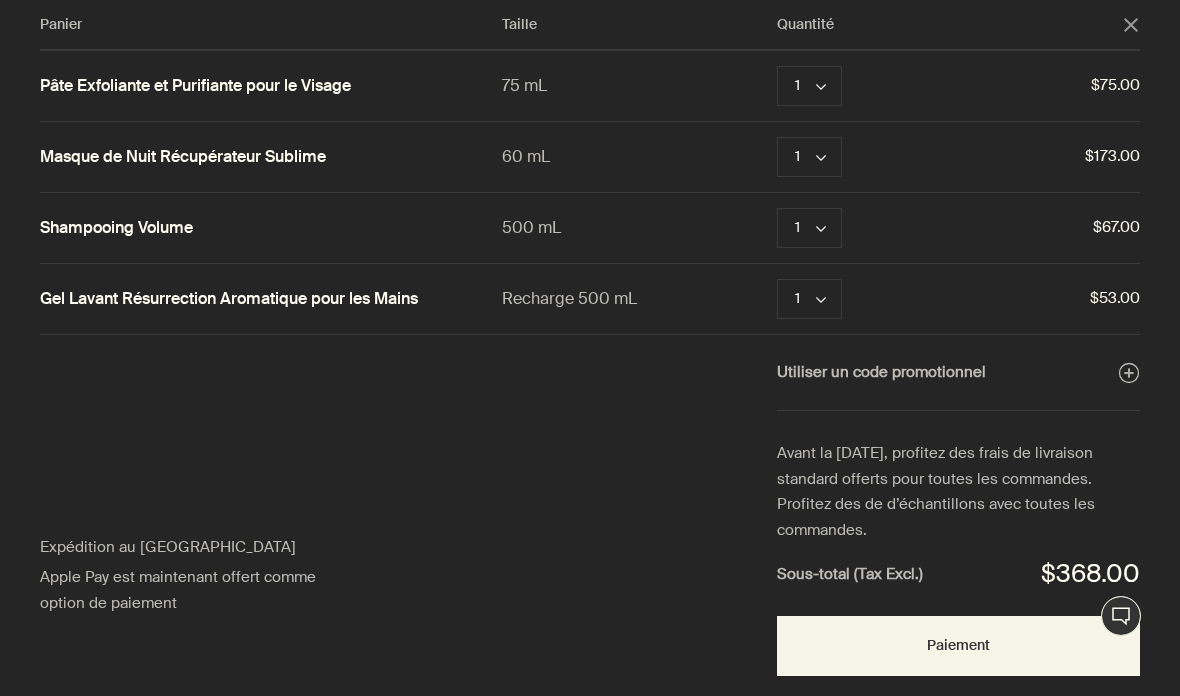 scroll, scrollTop: 26, scrollLeft: 0, axis: vertical 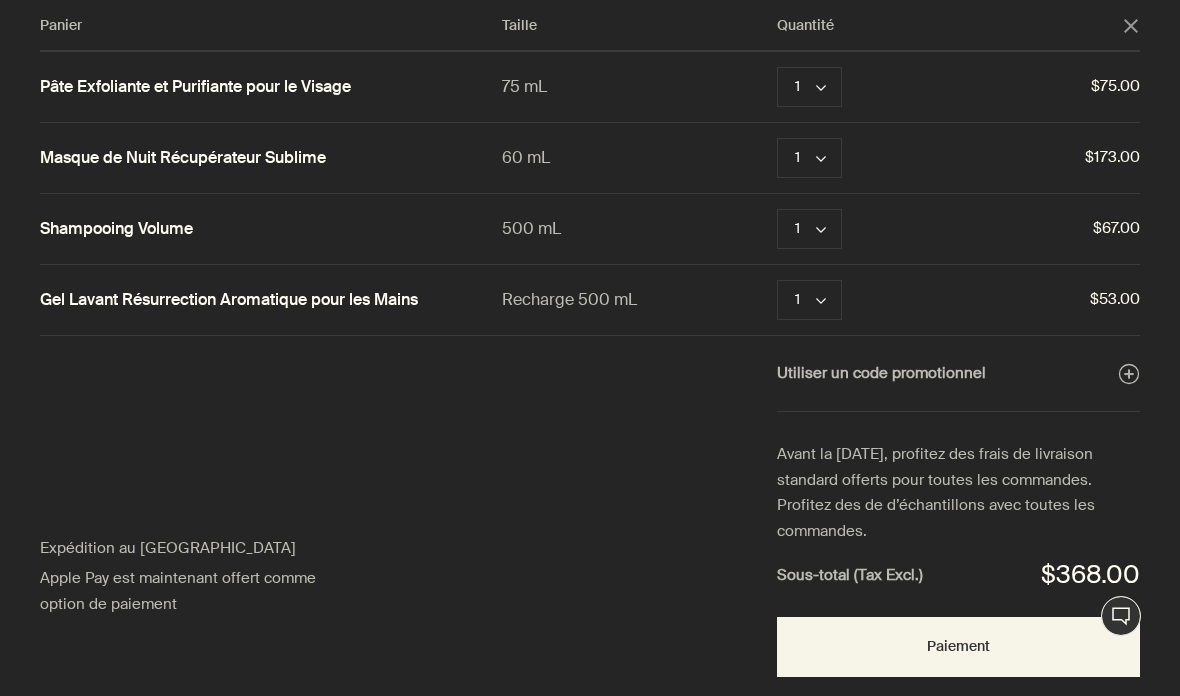 click on "Retirer" at bounding box center [894, 300] 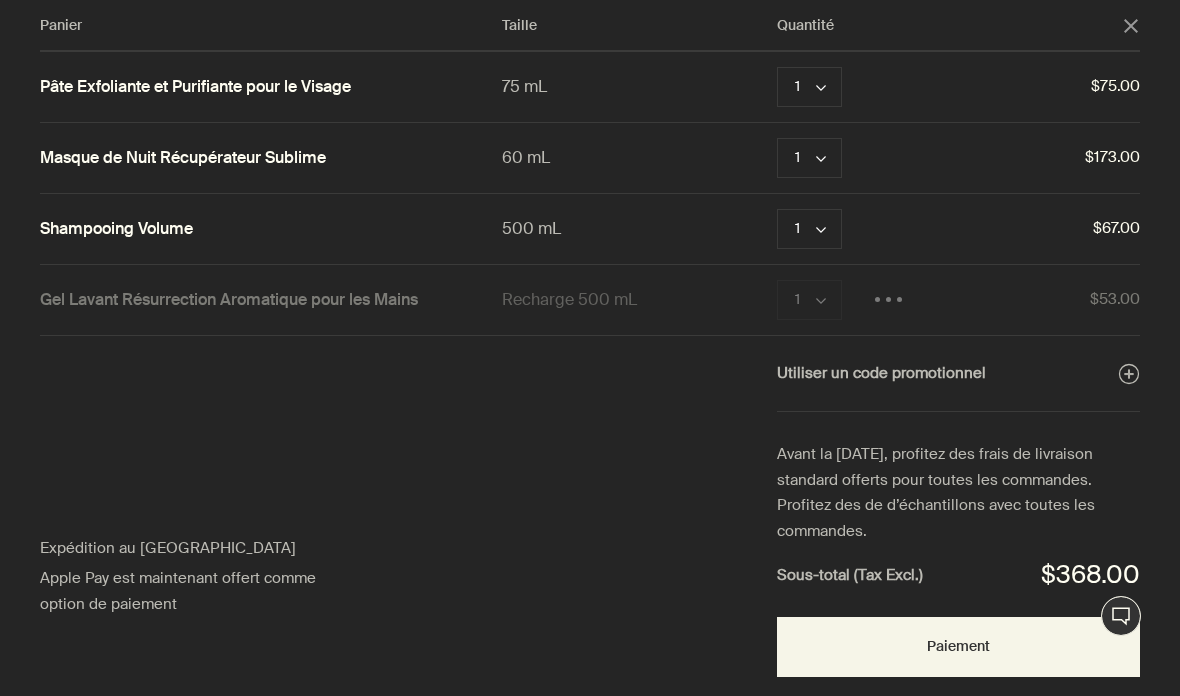 scroll, scrollTop: 0, scrollLeft: 0, axis: both 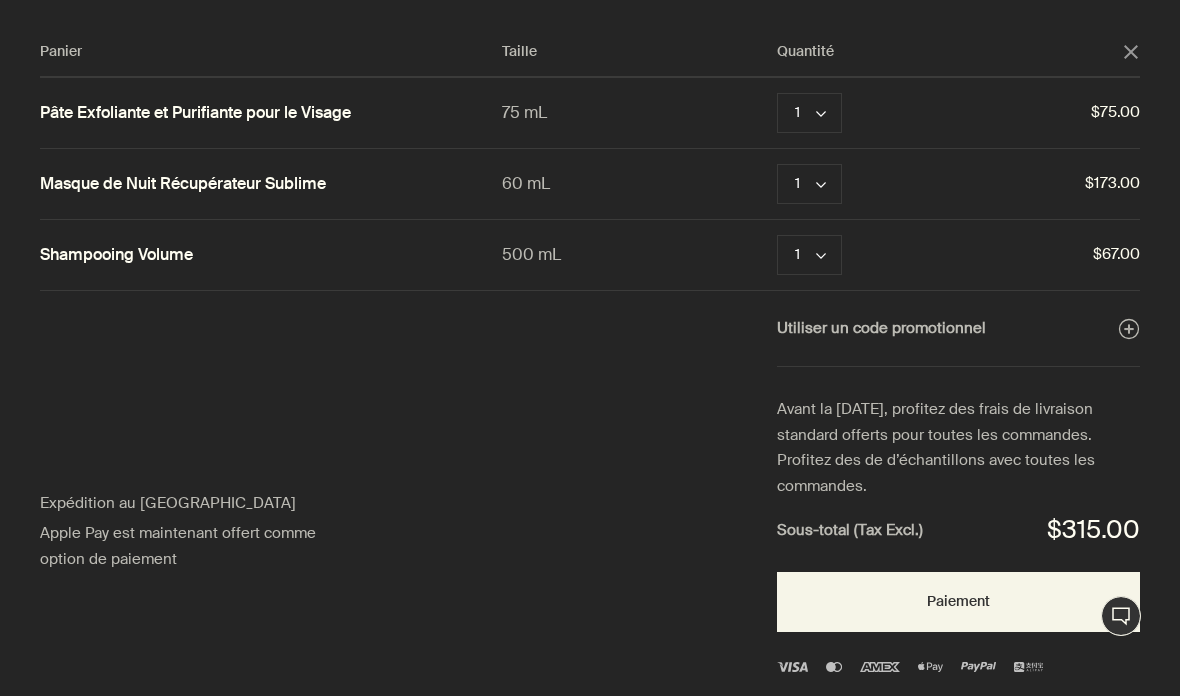 click on "close" 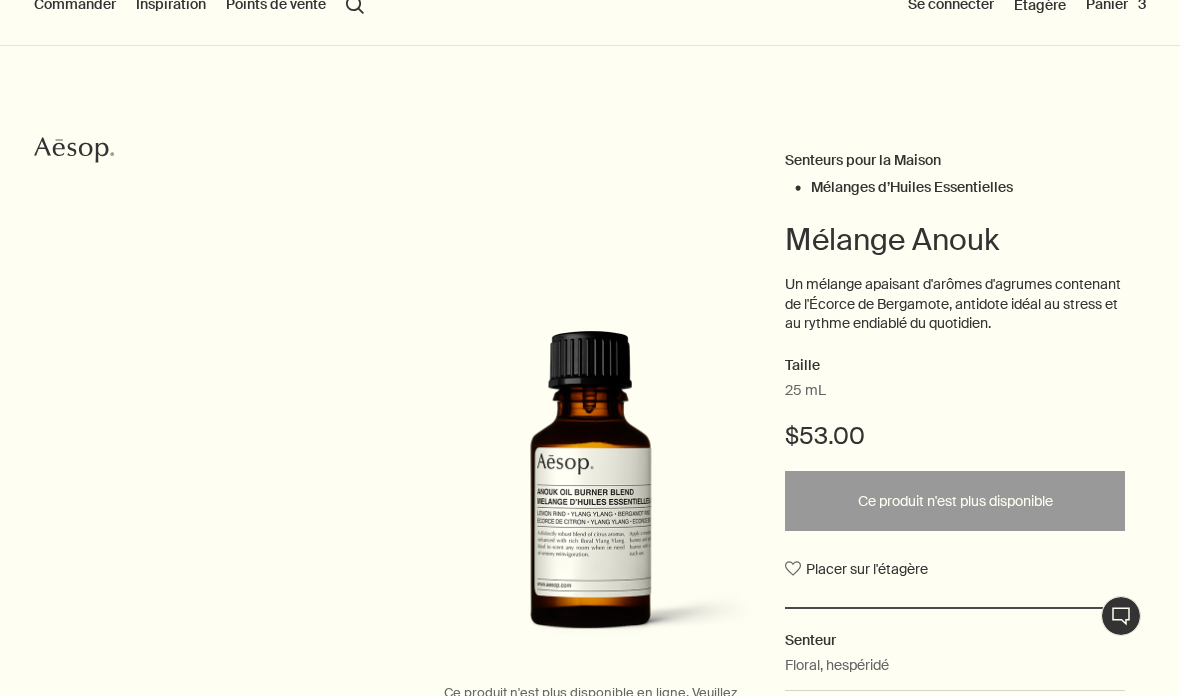 scroll, scrollTop: 0, scrollLeft: 0, axis: both 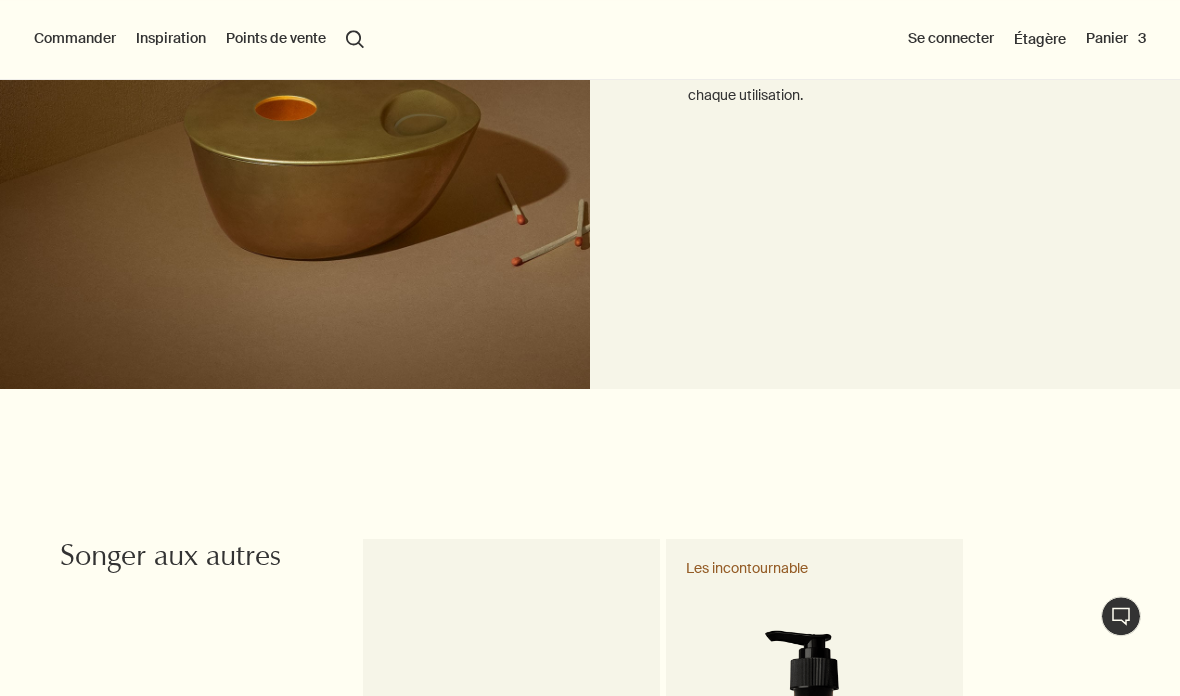 click on "Commander" at bounding box center (75, 39) 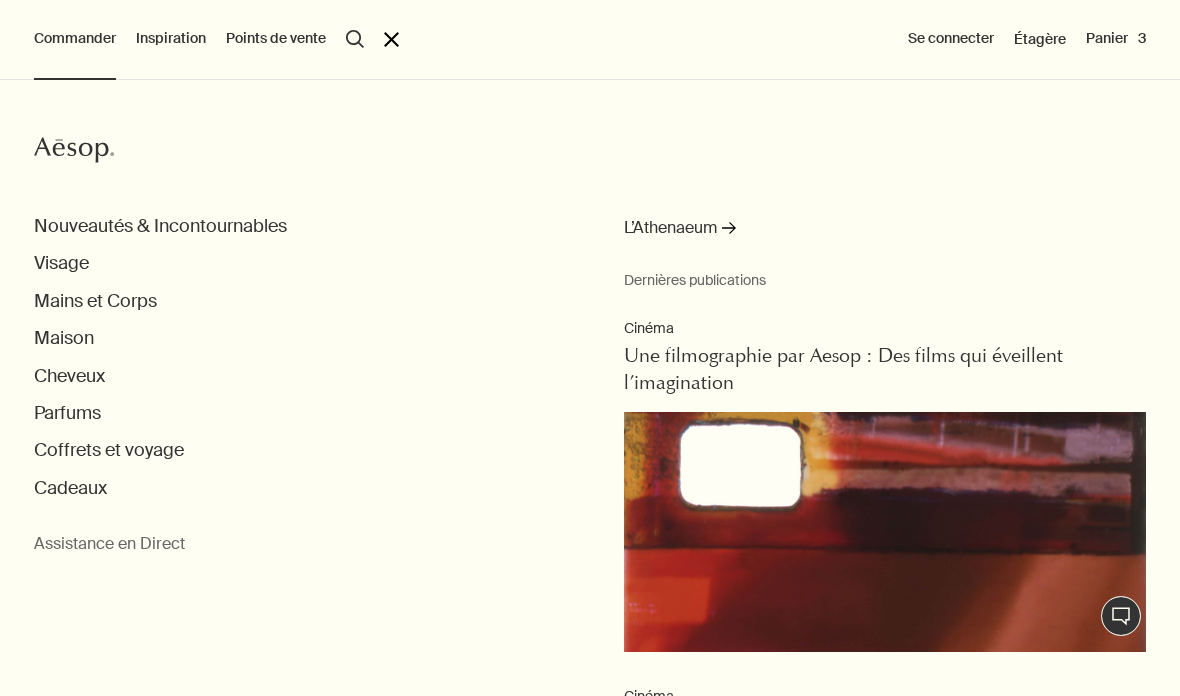 click on "Mains et Corps" at bounding box center (95, 301) 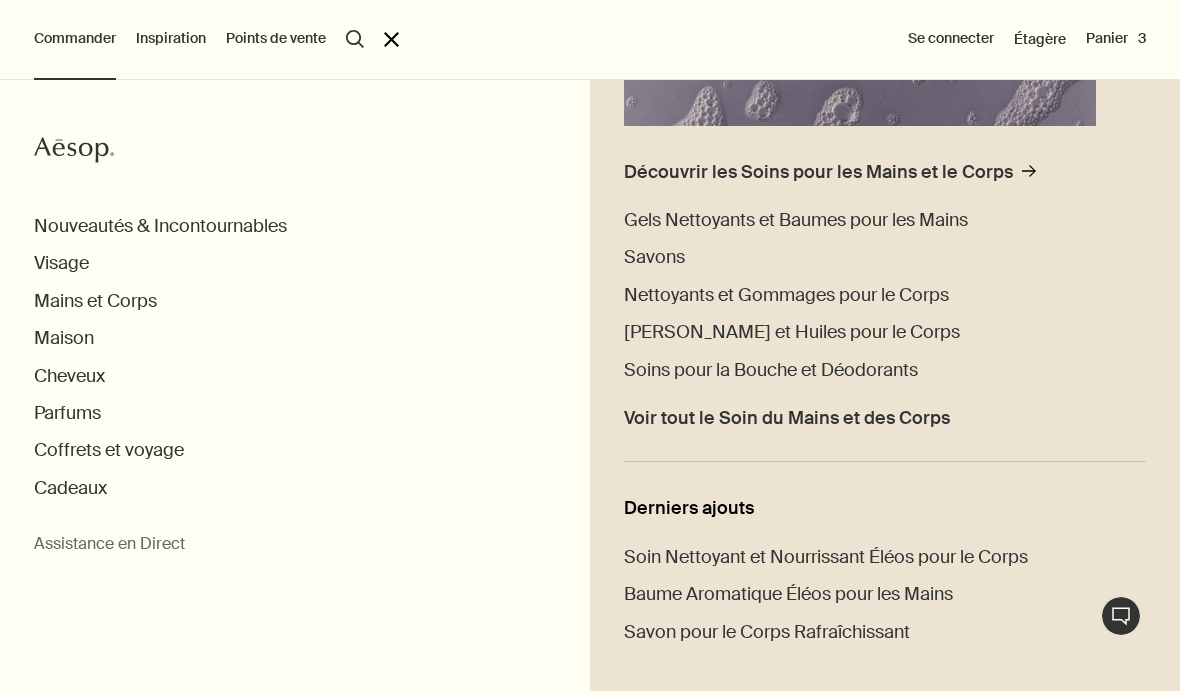 scroll, scrollTop: 478, scrollLeft: 0, axis: vertical 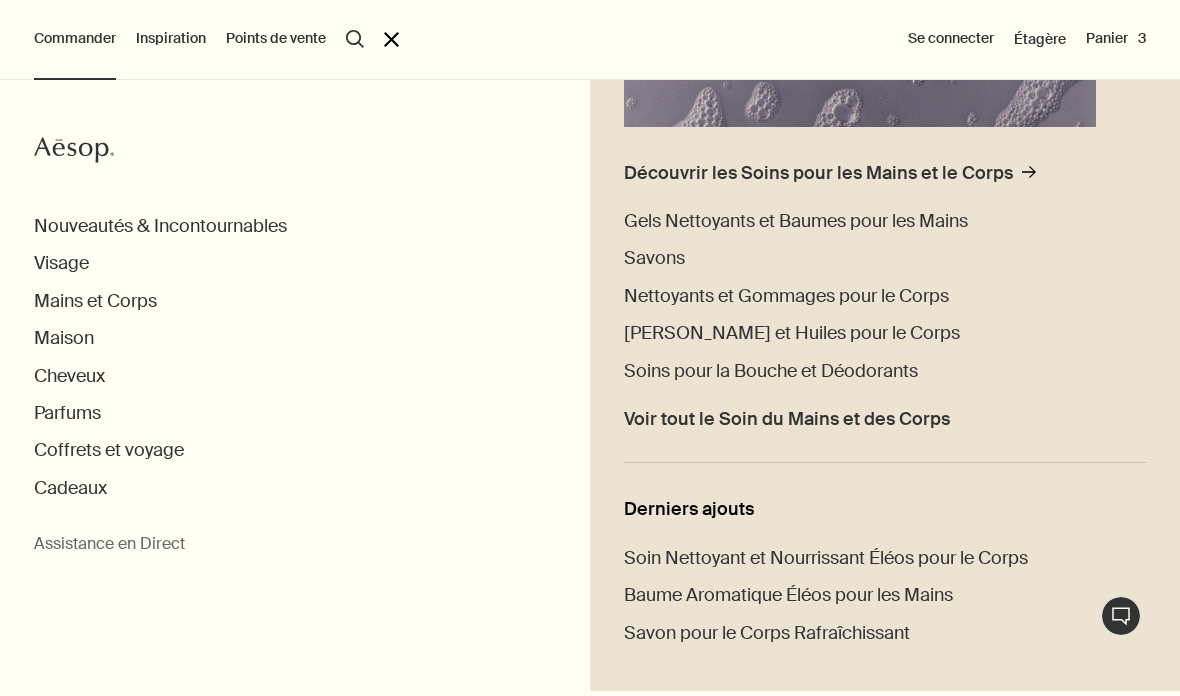 click on "Voir tout le Soin du Mains et des Corps" at bounding box center [787, 419] 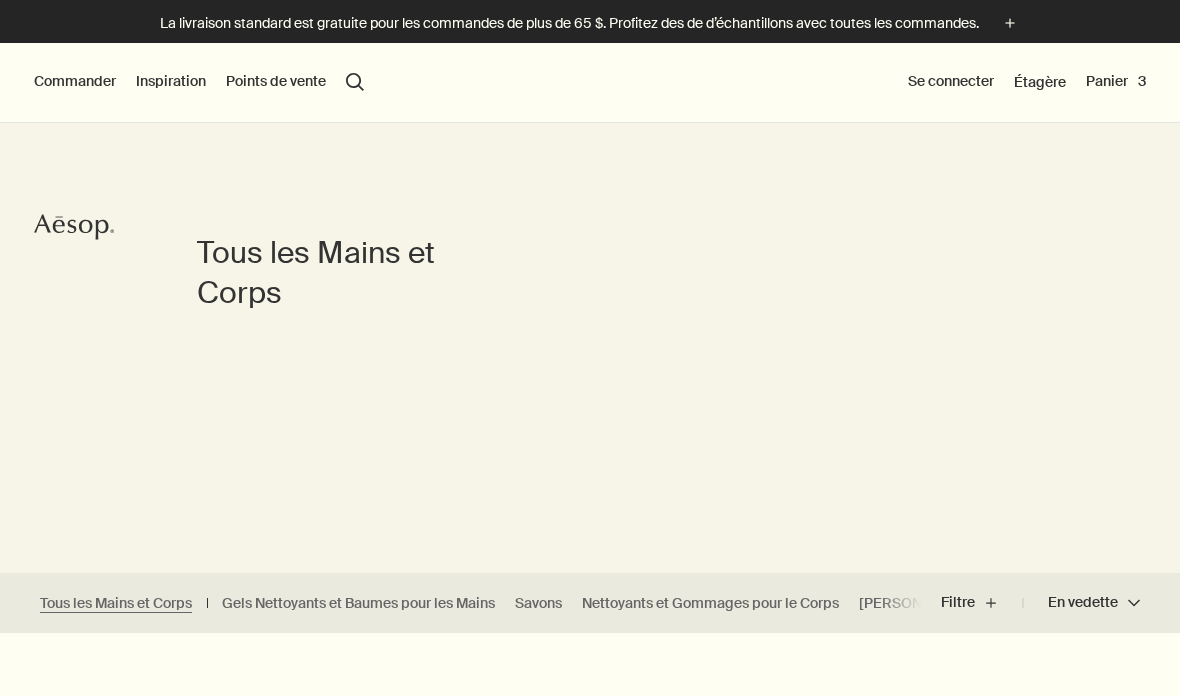 scroll, scrollTop: 0, scrollLeft: 0, axis: both 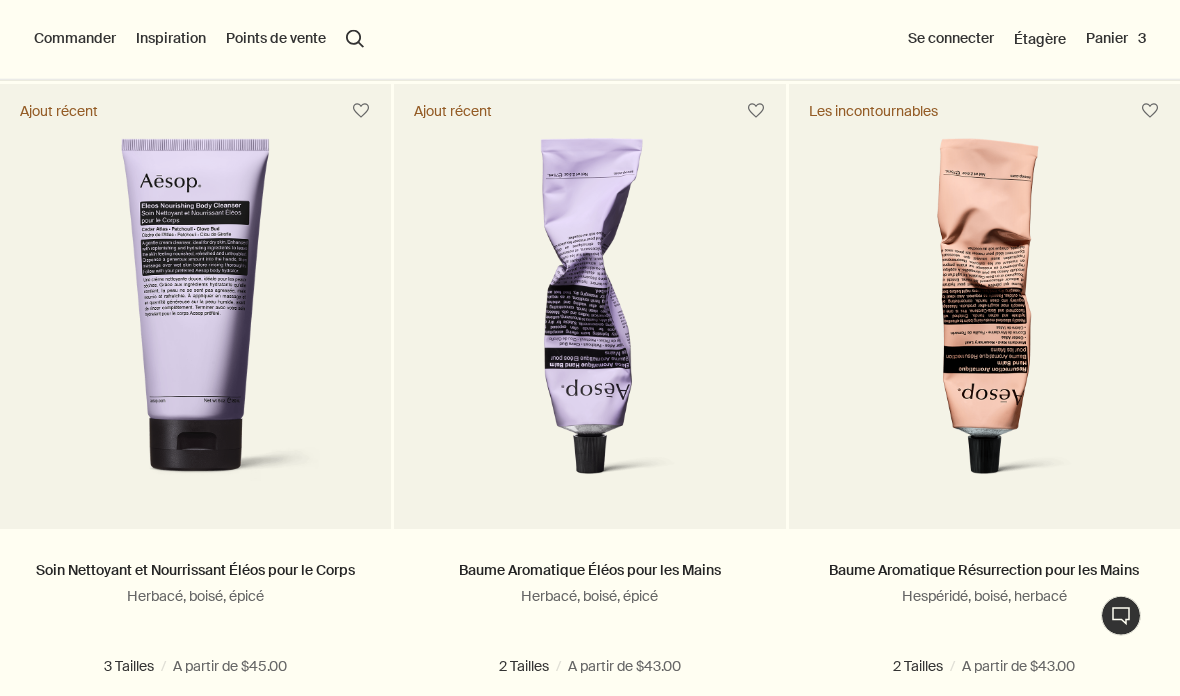 click at bounding box center [984, 318] 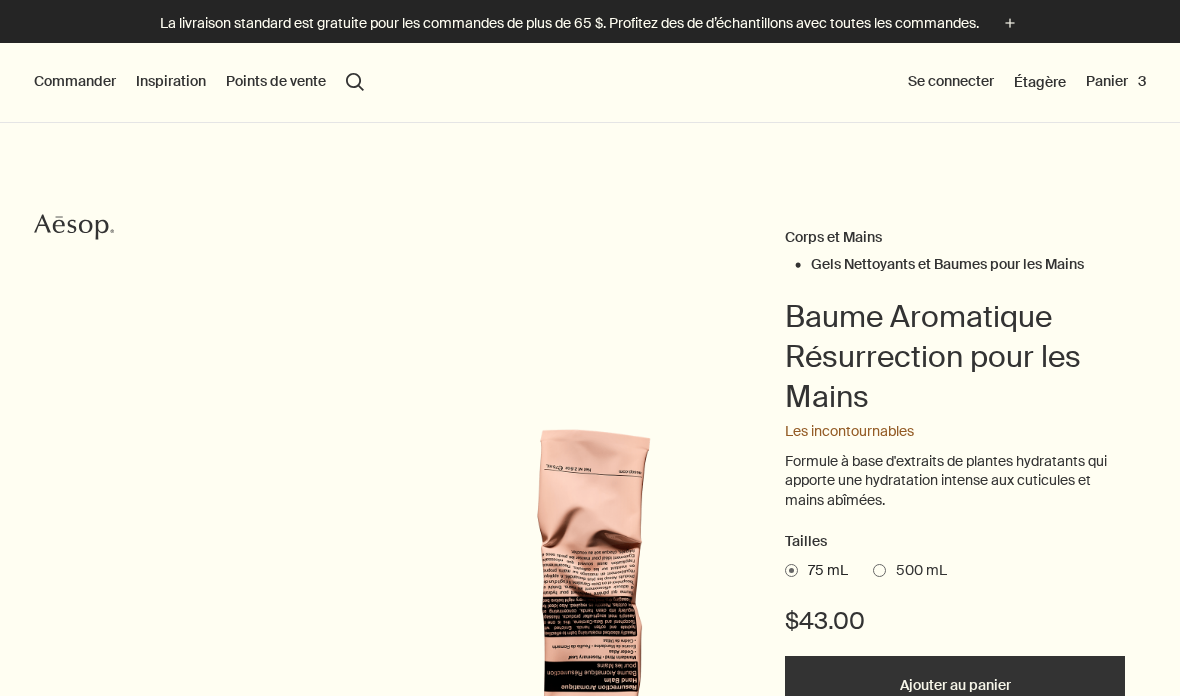 scroll, scrollTop: 0, scrollLeft: 0, axis: both 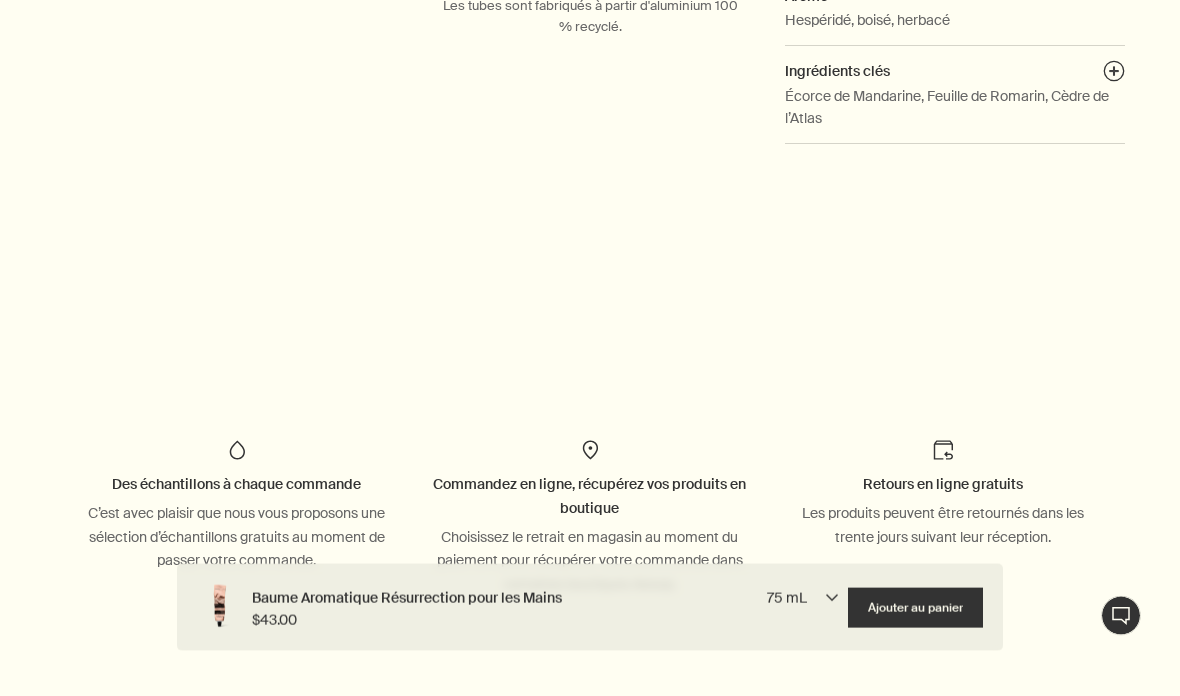 click on "Ajouter Ajouter au panier" at bounding box center (915, 608) 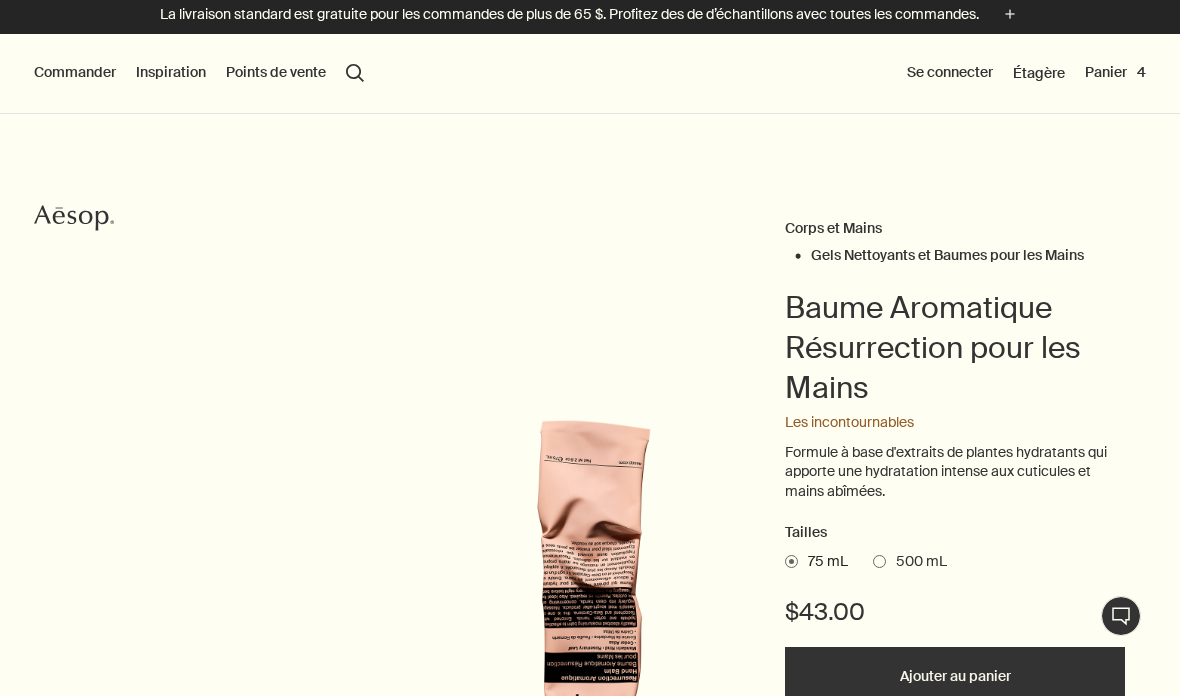 scroll, scrollTop: 0, scrollLeft: 0, axis: both 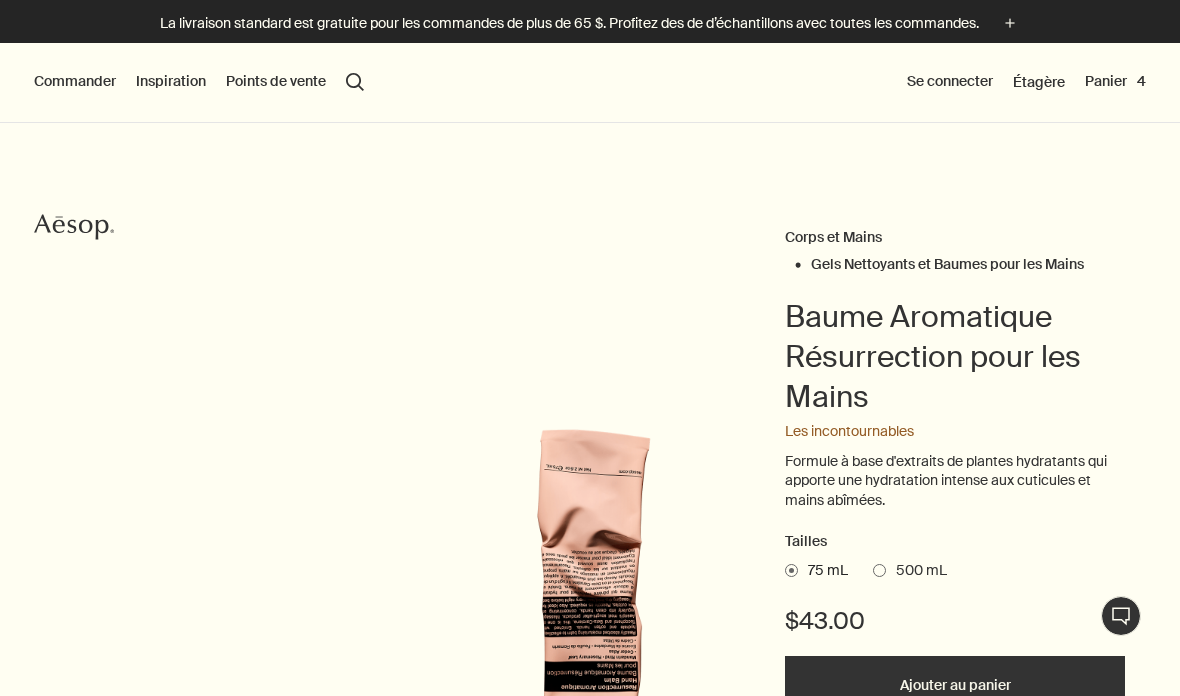 click on "Panier 4" at bounding box center (1115, 82) 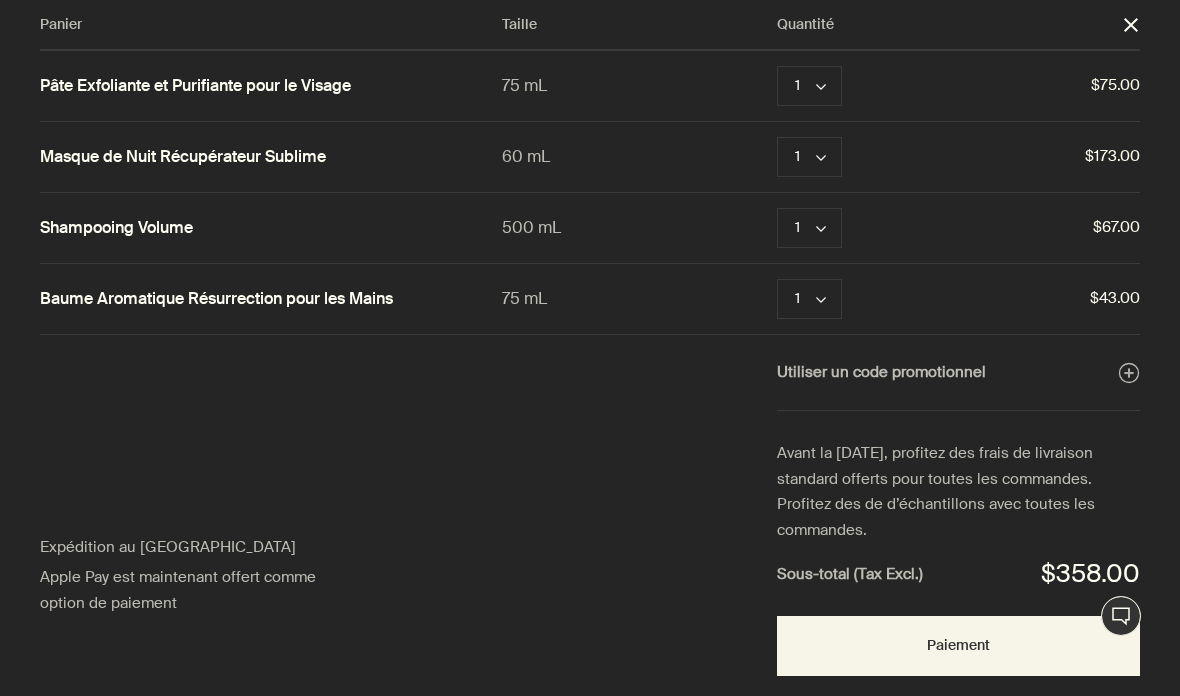 scroll, scrollTop: 26, scrollLeft: 0, axis: vertical 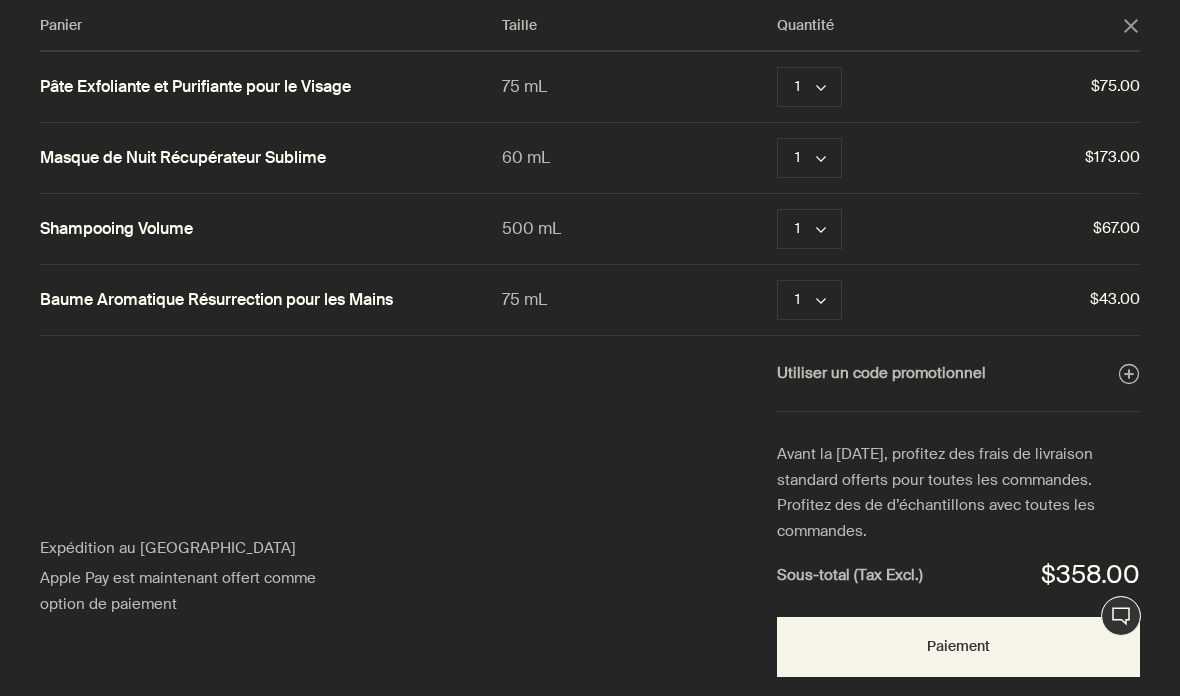 click on "Paiement" at bounding box center (958, 647) 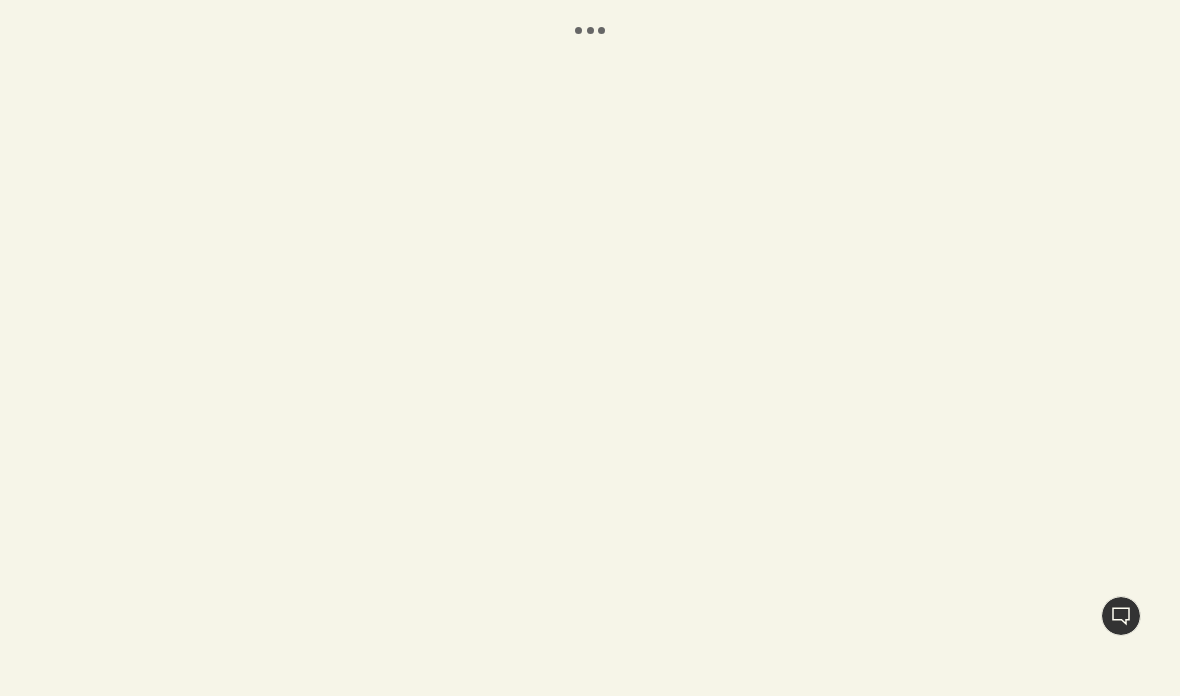 scroll, scrollTop: 0, scrollLeft: 0, axis: both 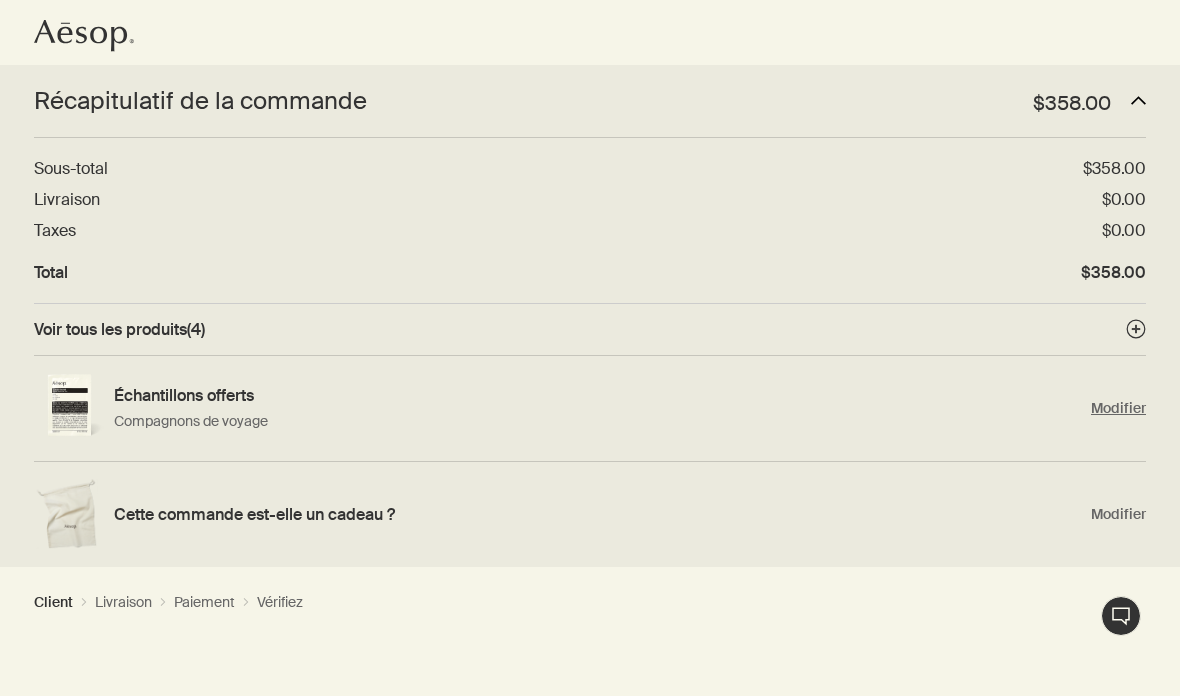 click on "Modifier" at bounding box center (1118, 408) 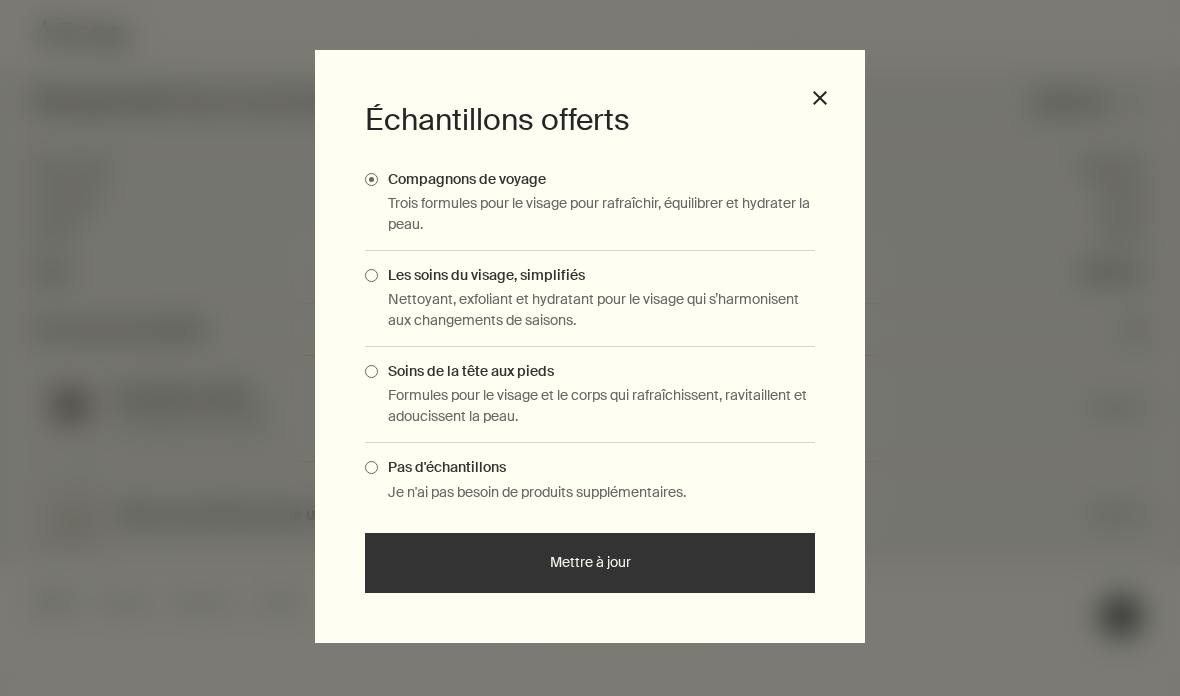 click on "close" at bounding box center [820, 98] 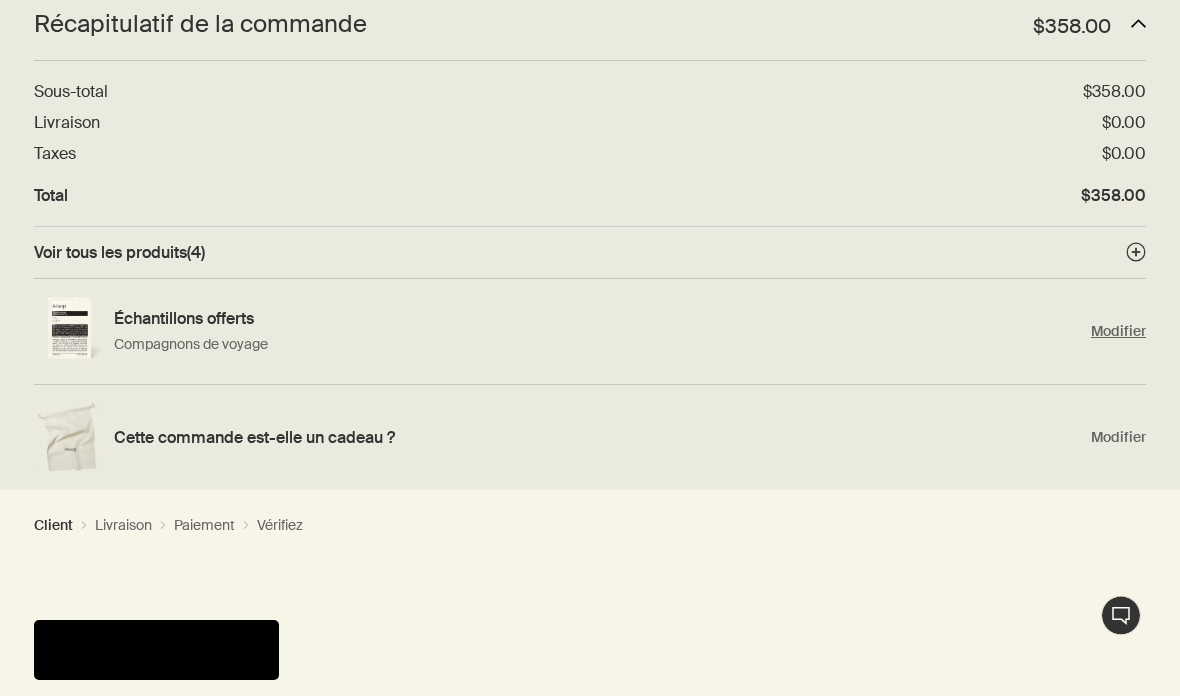 scroll, scrollTop: 79, scrollLeft: 0, axis: vertical 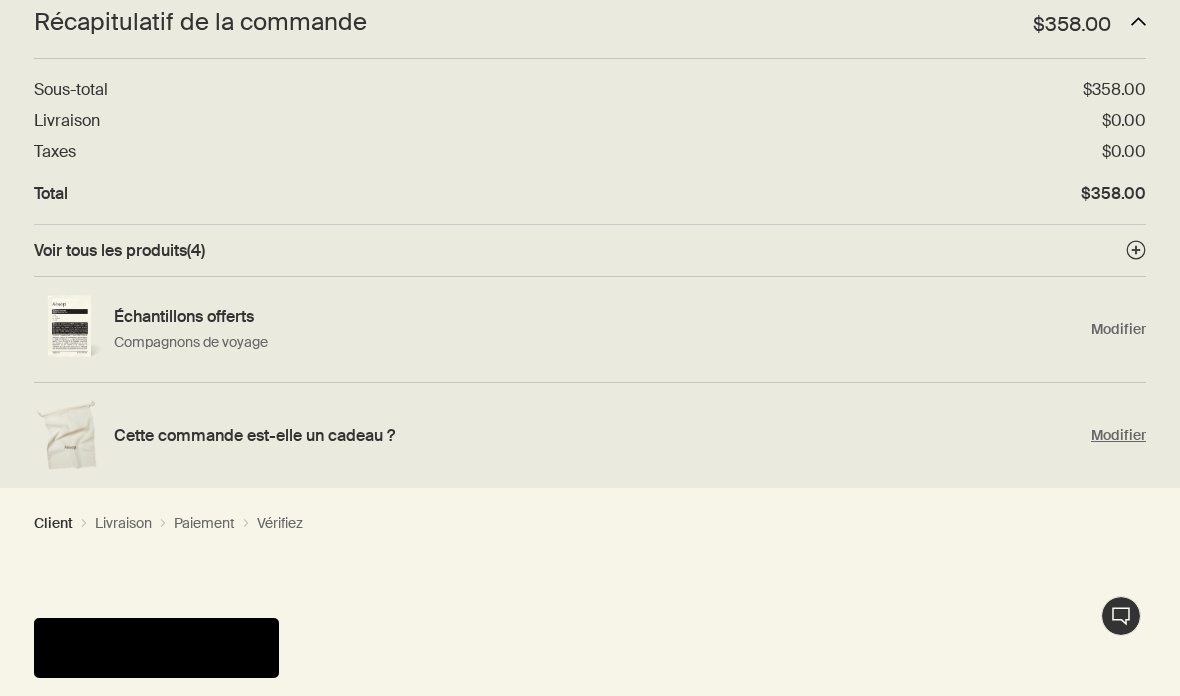 click on "Modifier" at bounding box center [1118, 435] 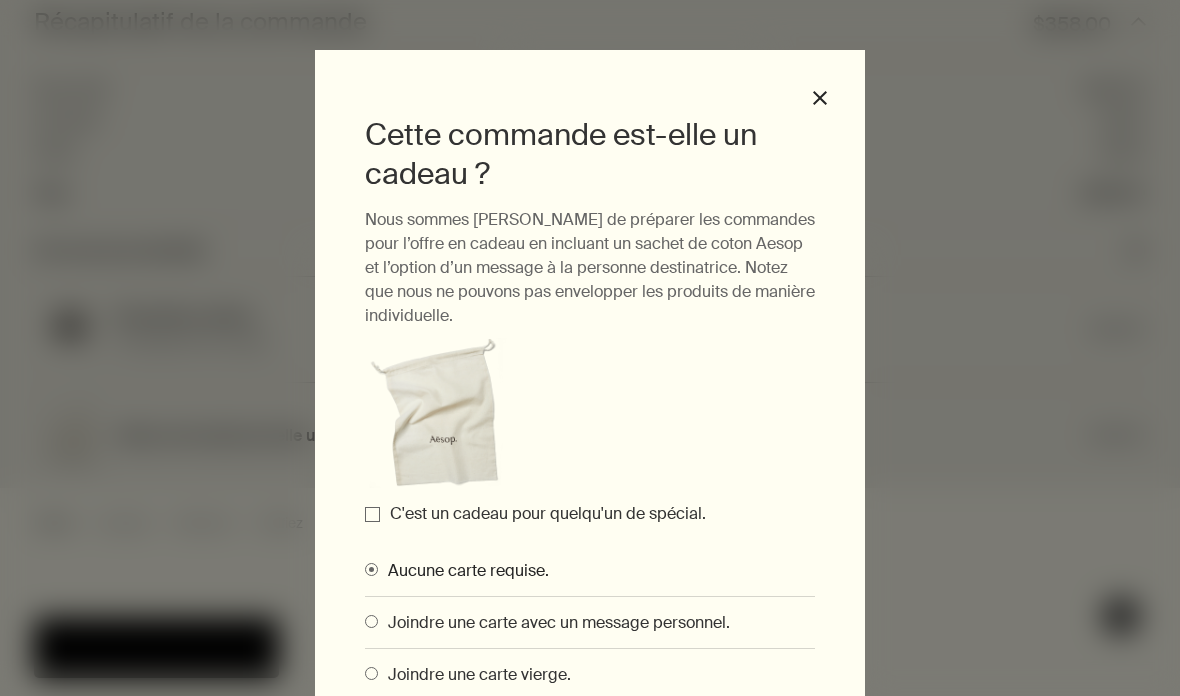 click on "close" at bounding box center (820, 98) 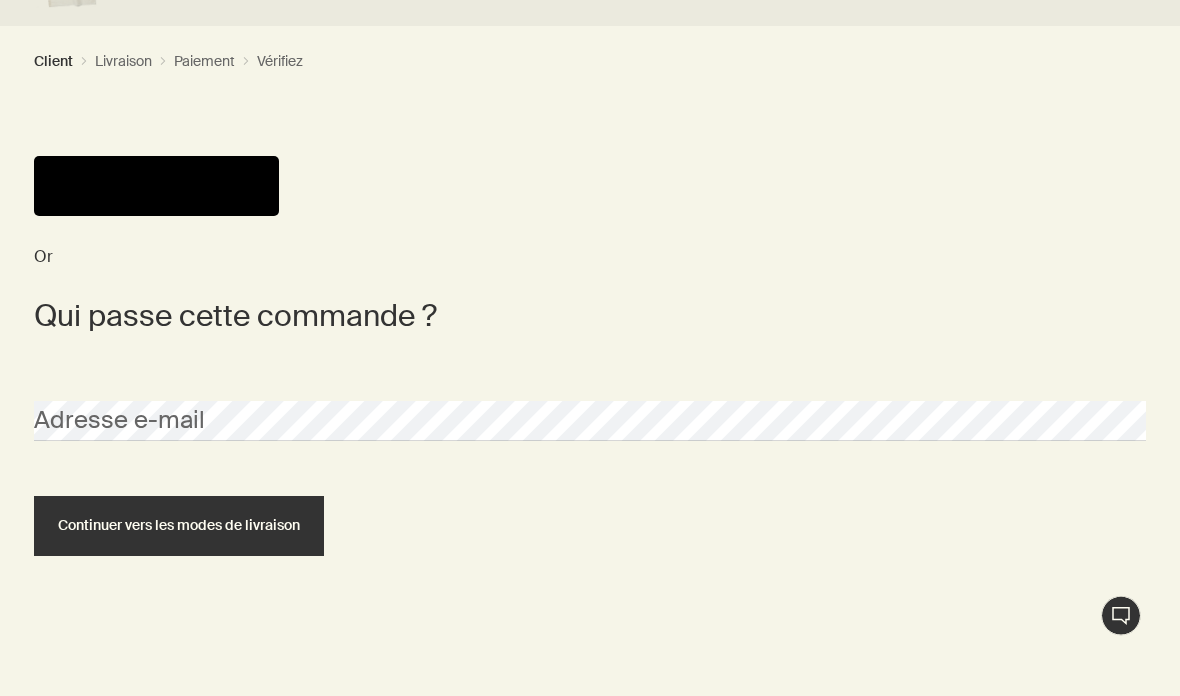 scroll, scrollTop: 544, scrollLeft: 0, axis: vertical 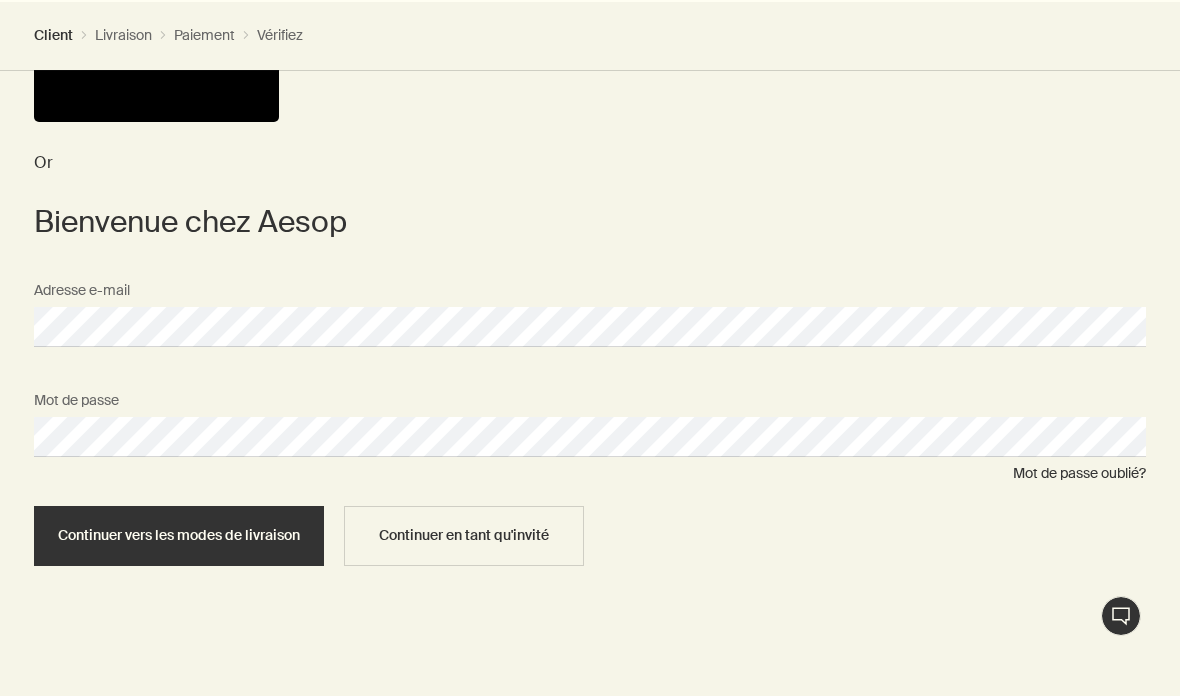 click on "Continuer vers les modes de livraison" at bounding box center [179, 536] 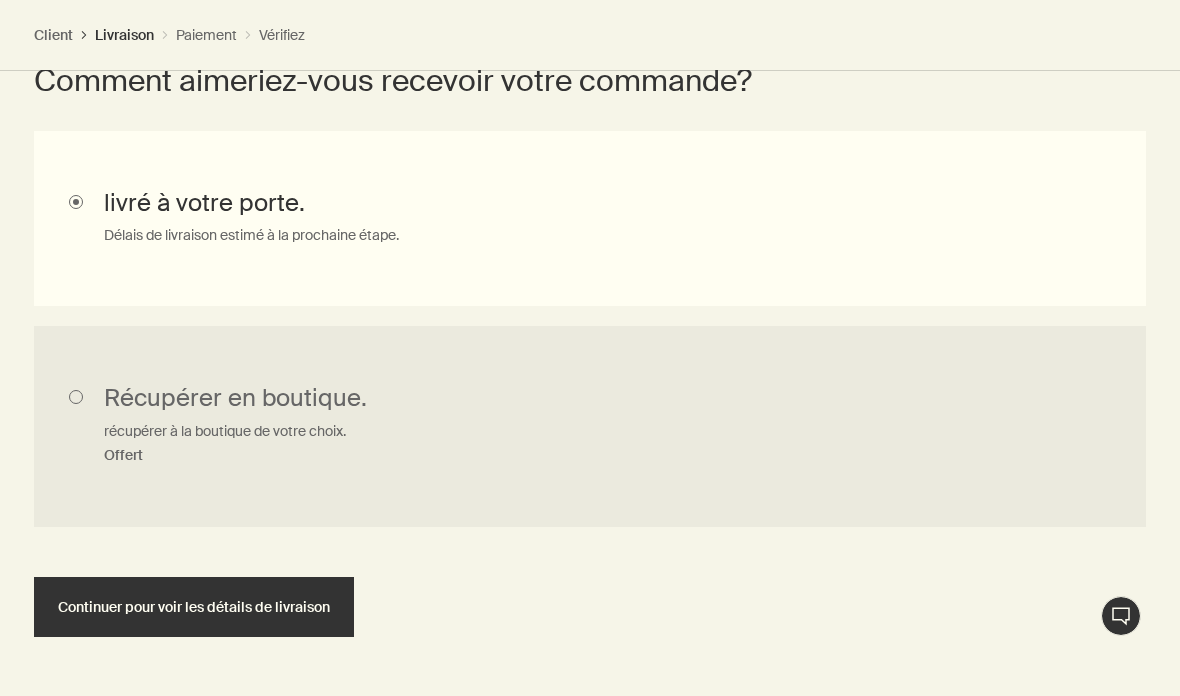 scroll, scrollTop: 1065, scrollLeft: 0, axis: vertical 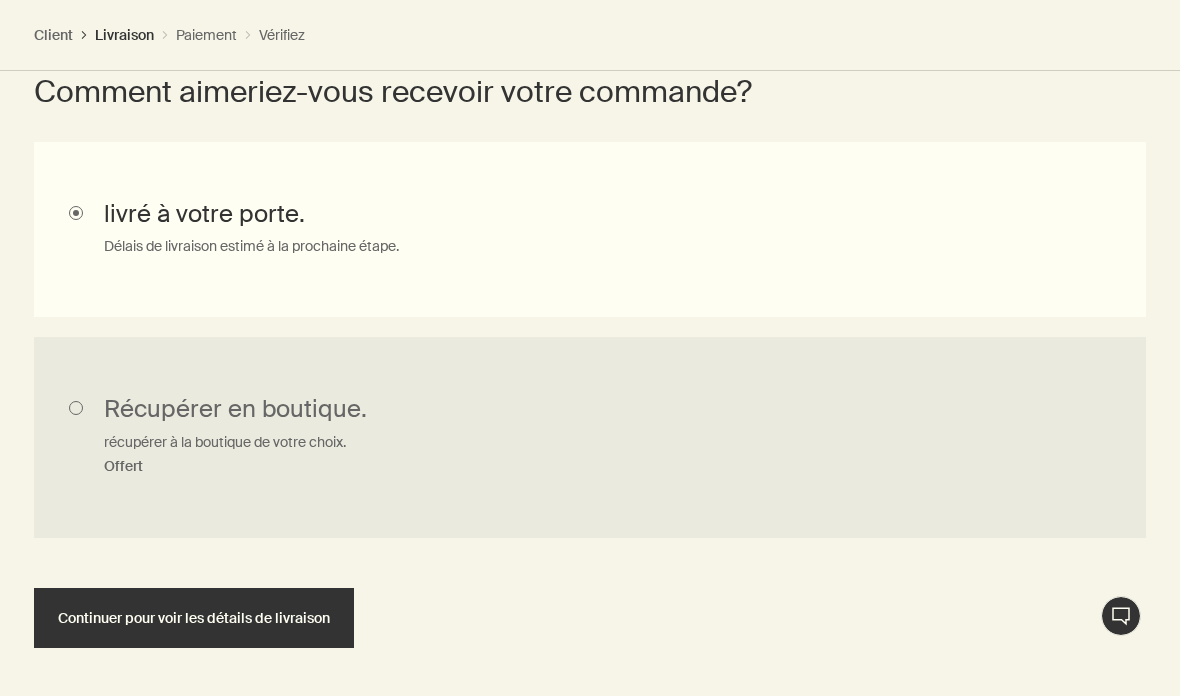click on "Continuer pour voir les détails de livraison" at bounding box center (194, 618) 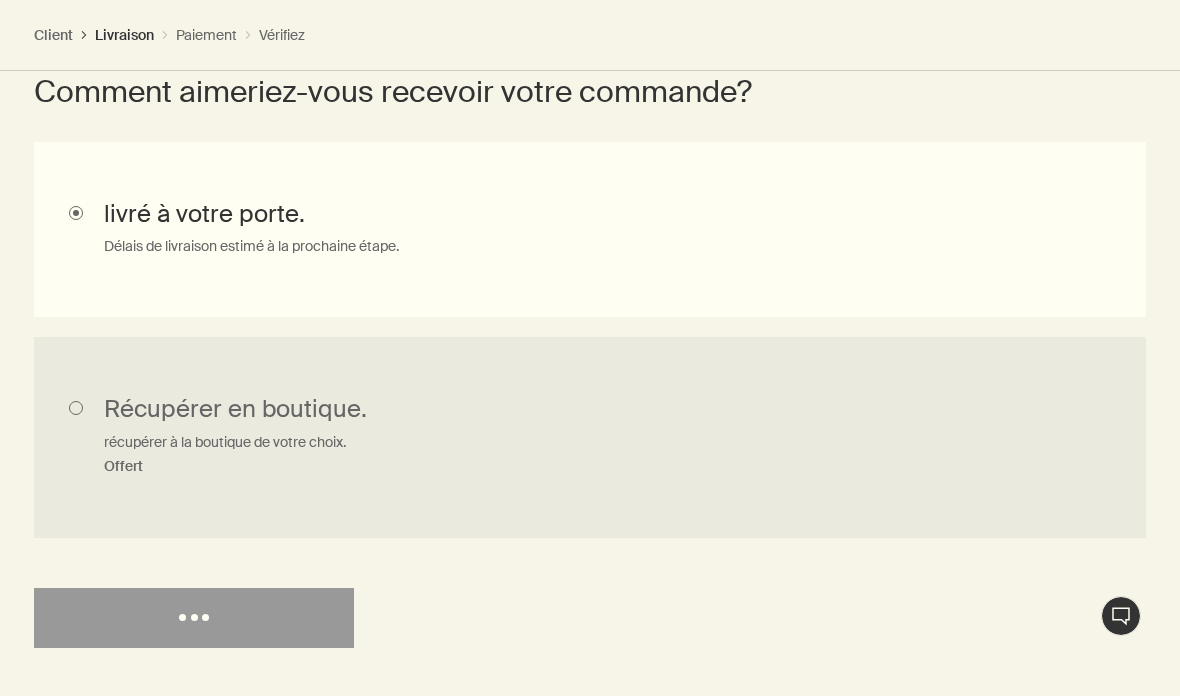 select on "CA" 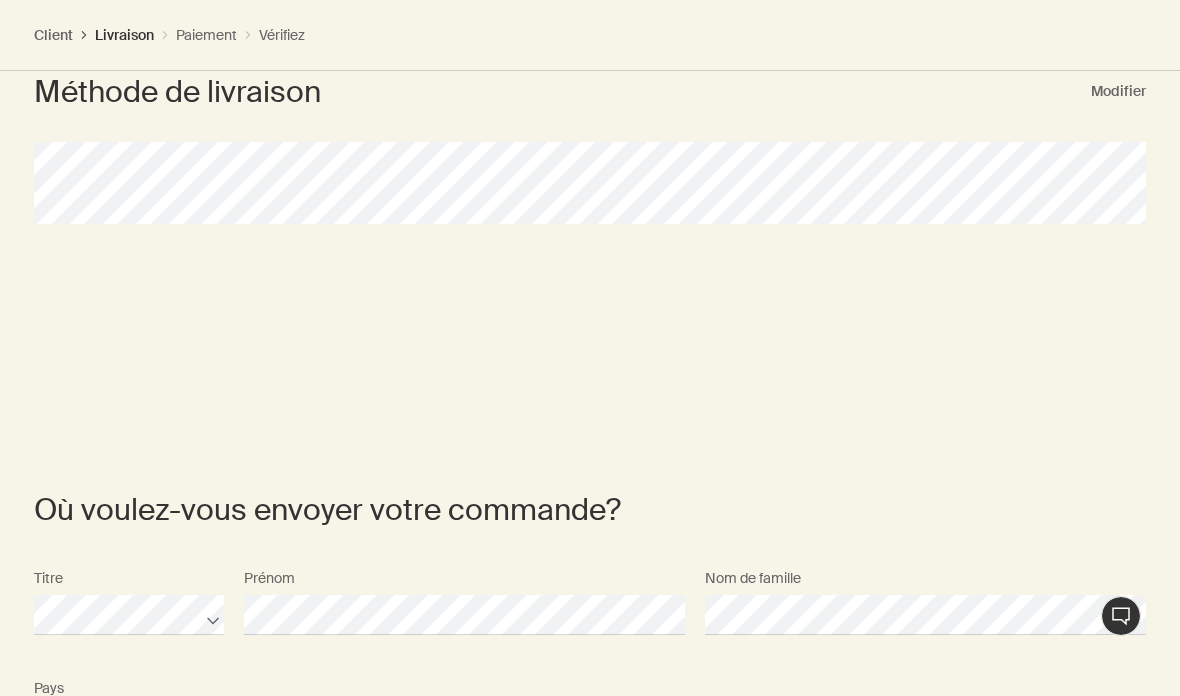 scroll, scrollTop: 0, scrollLeft: 0, axis: both 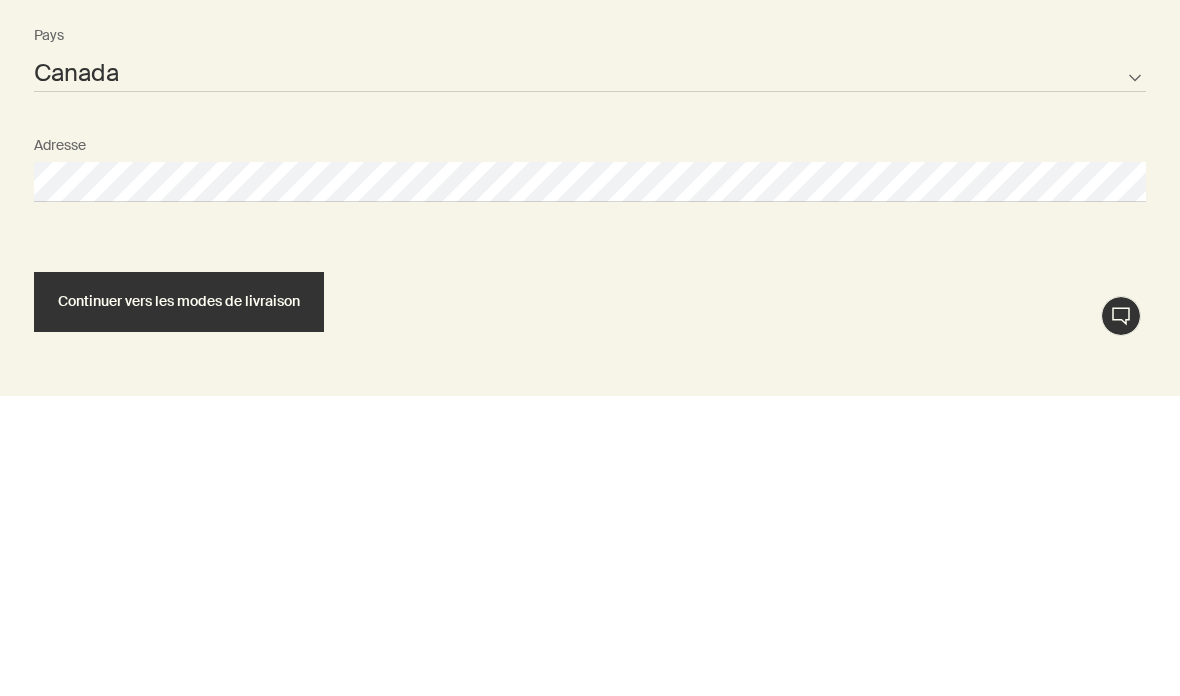select on "CA" 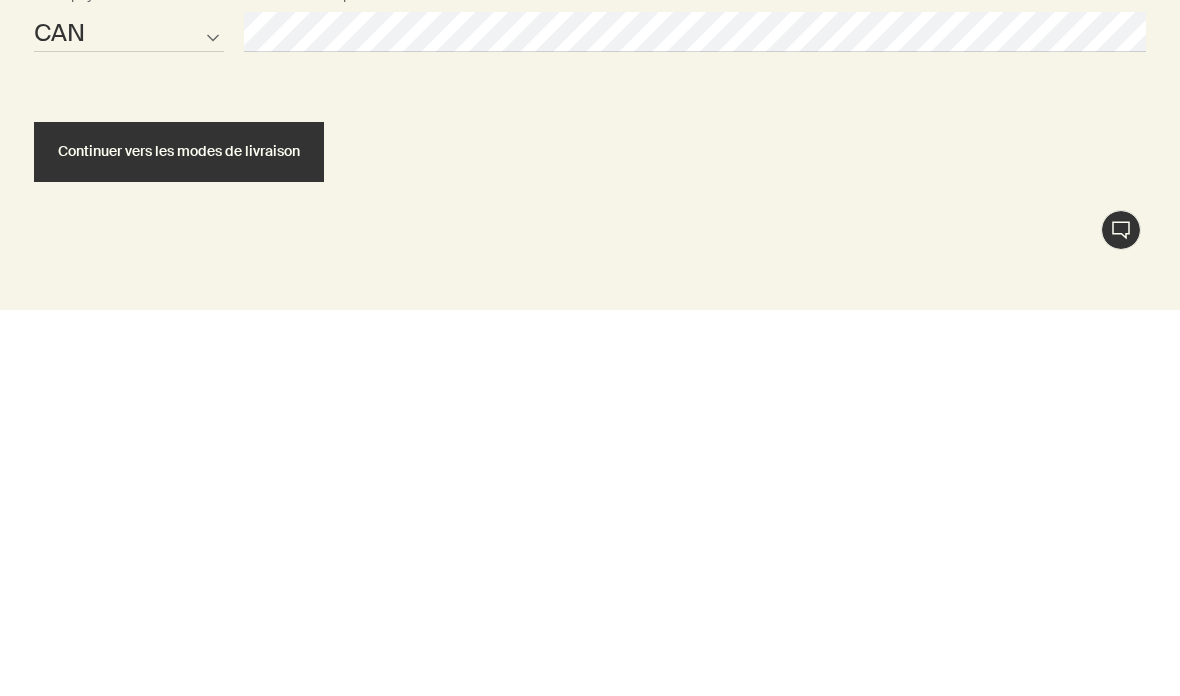 scroll, scrollTop: 1507, scrollLeft: 0, axis: vertical 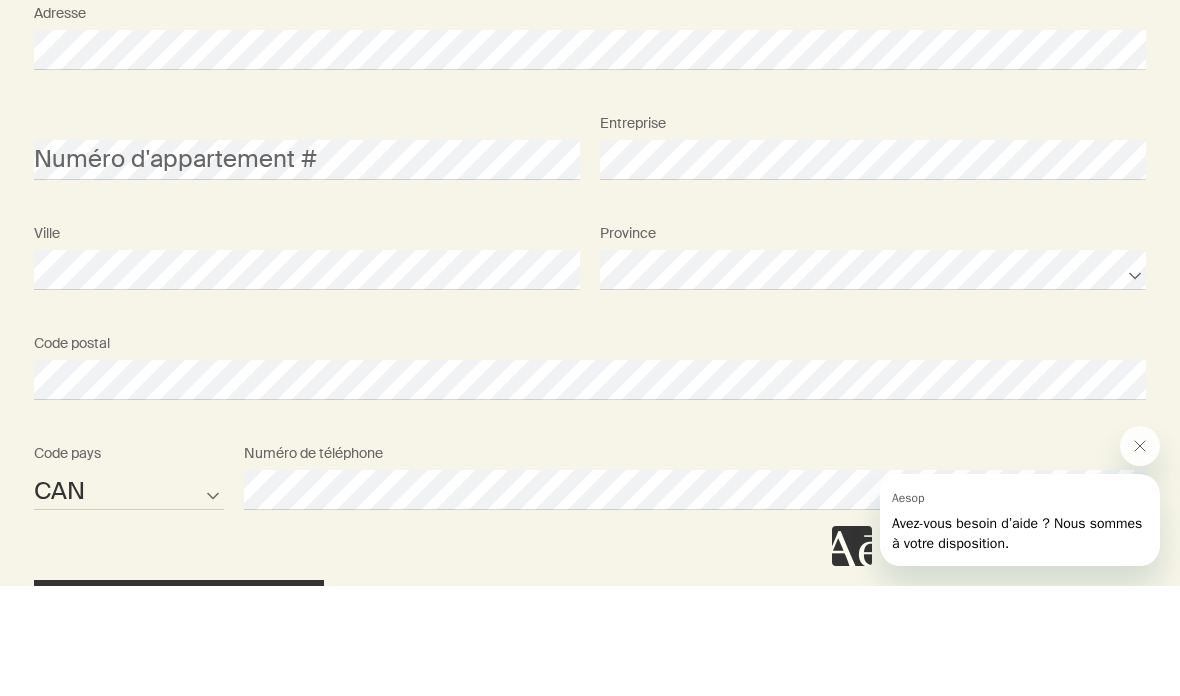 click on "Continuer vers les modes de livraison" at bounding box center (179, 720) 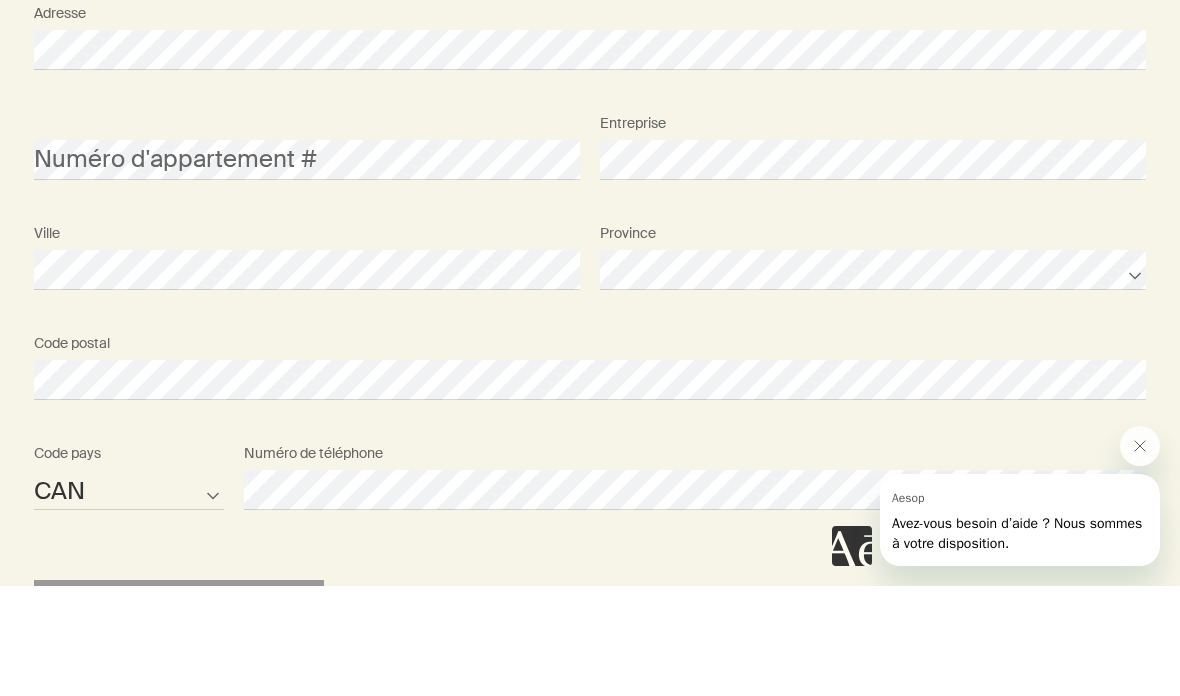 scroll, scrollTop: 1842, scrollLeft: 0, axis: vertical 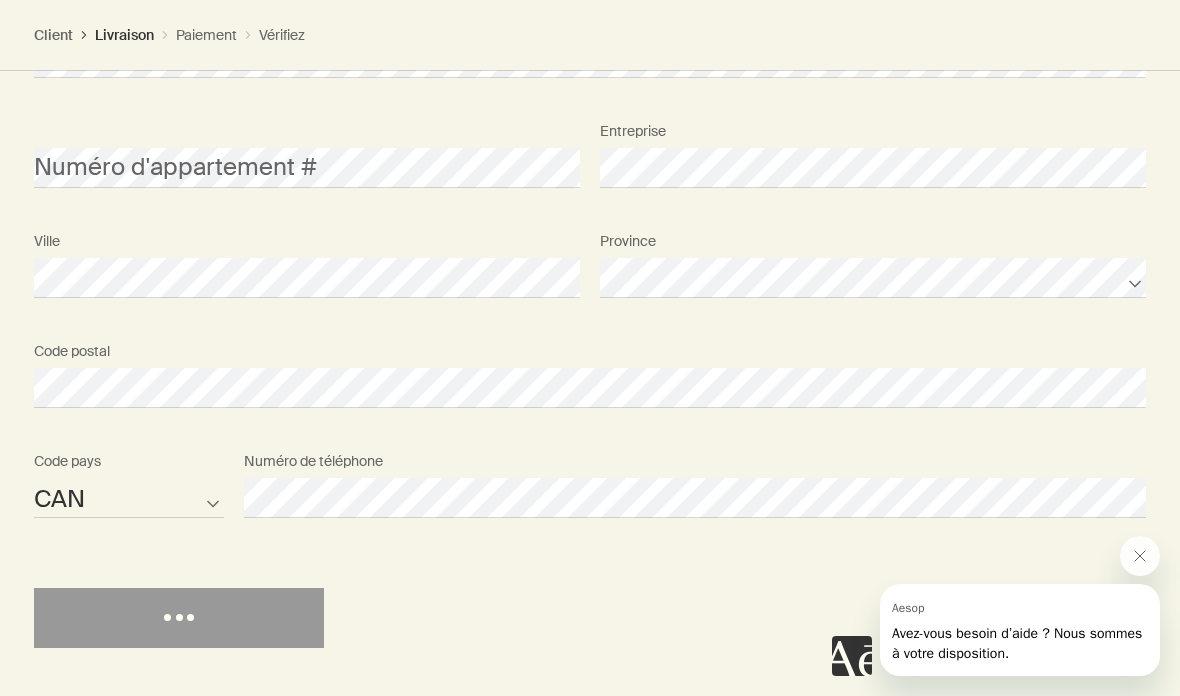 click on "Numéro de téléphone" at bounding box center [695, 480] 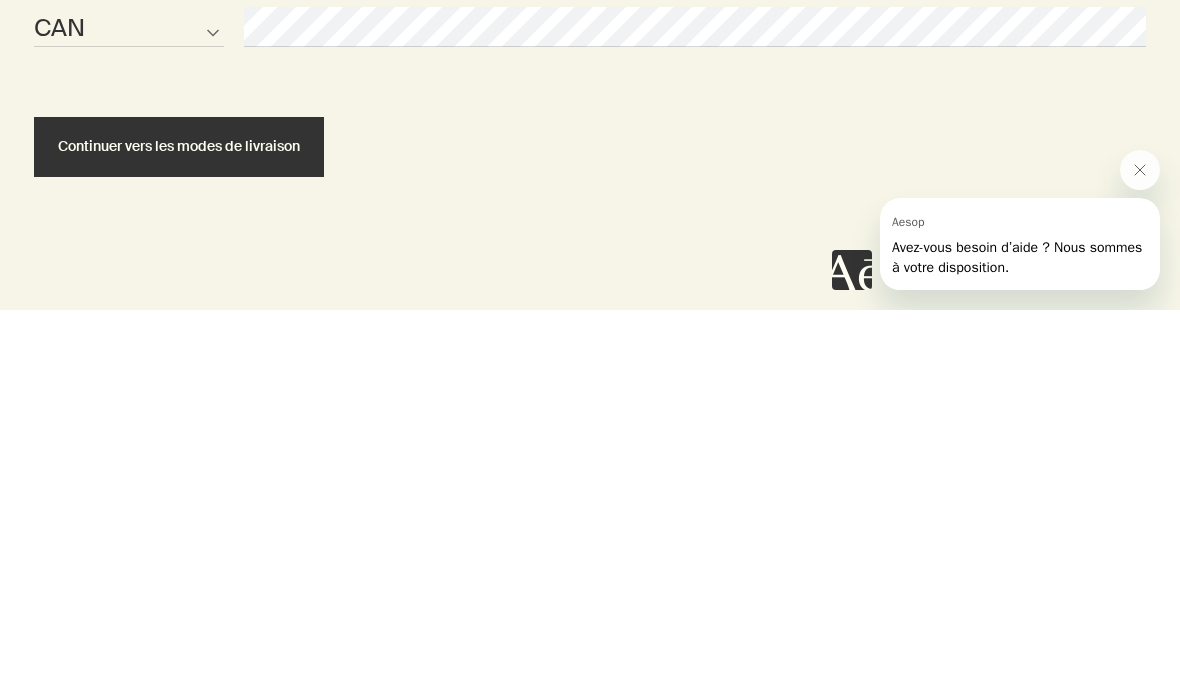 scroll, scrollTop: 1922, scrollLeft: 0, axis: vertical 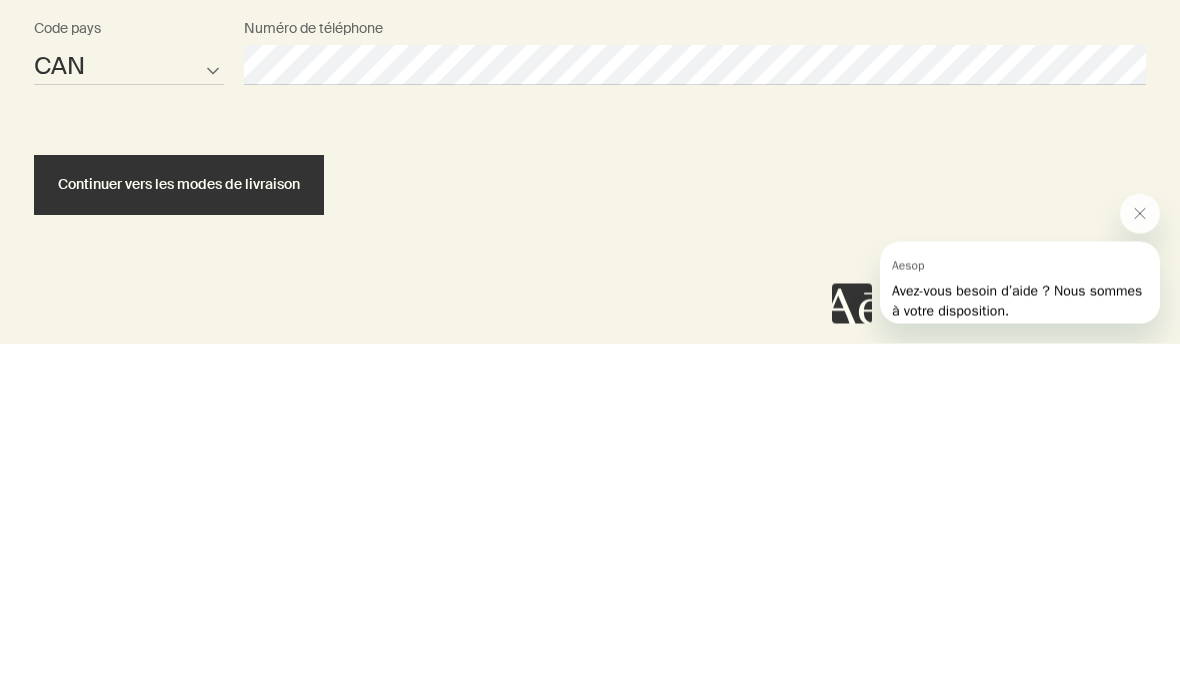 click 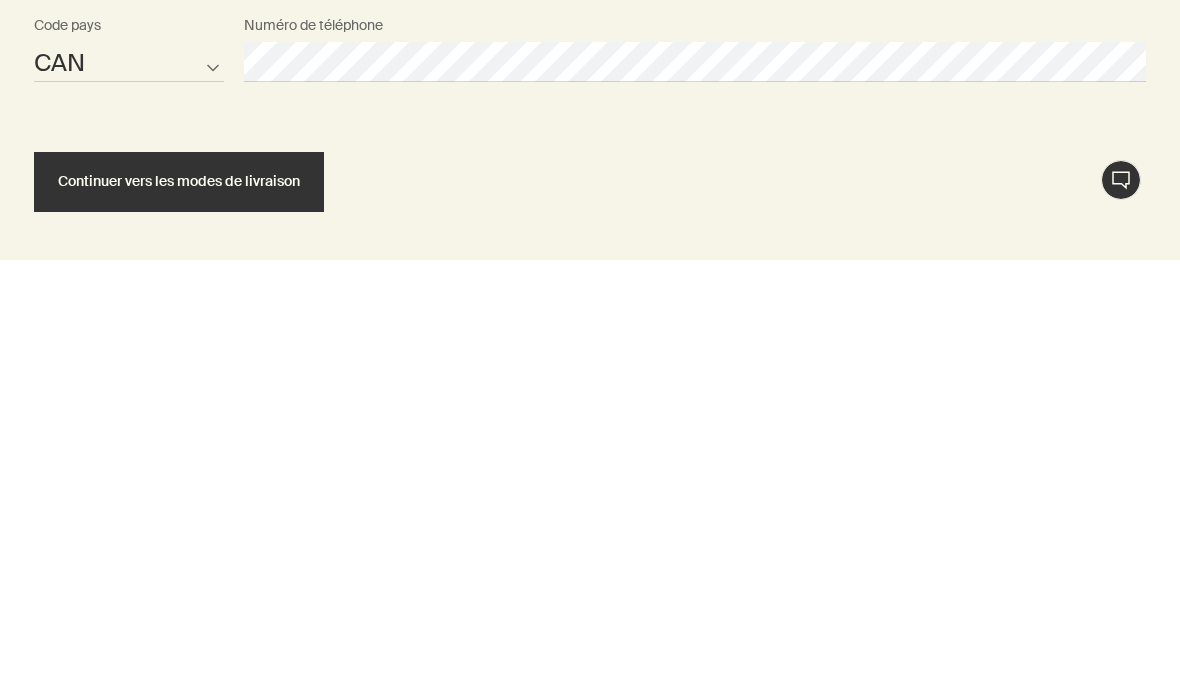 scroll, scrollTop: 1922, scrollLeft: 0, axis: vertical 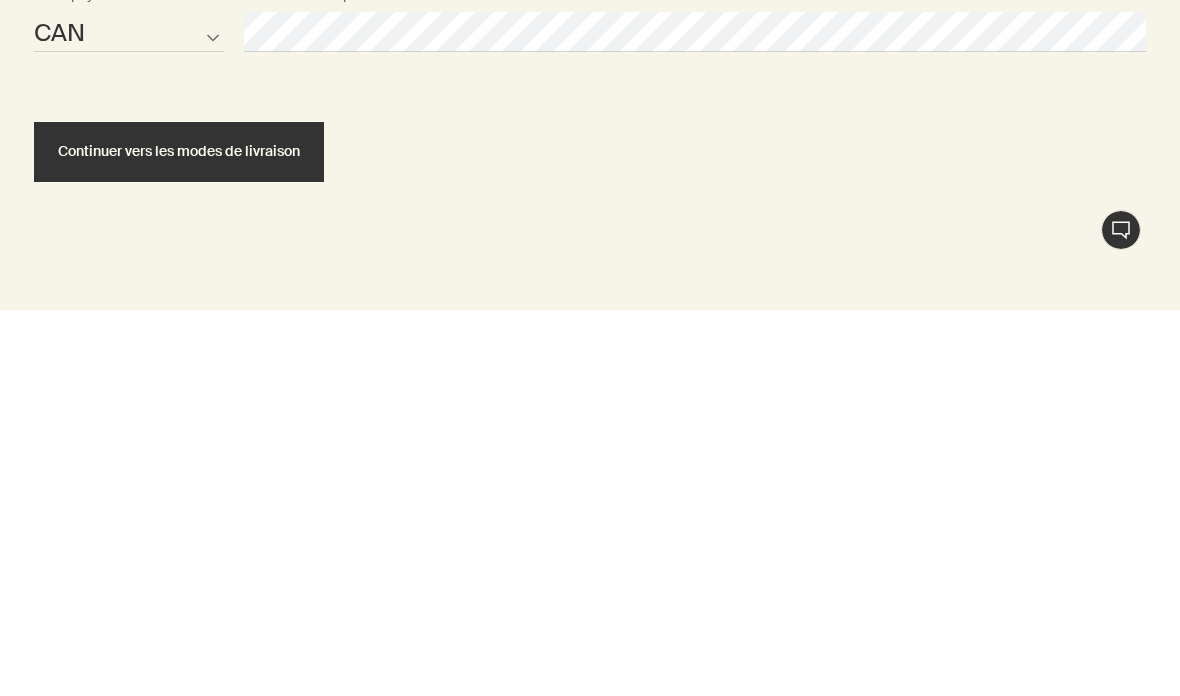 click on "Continuer vers les modes de livraison" at bounding box center [179, 537] 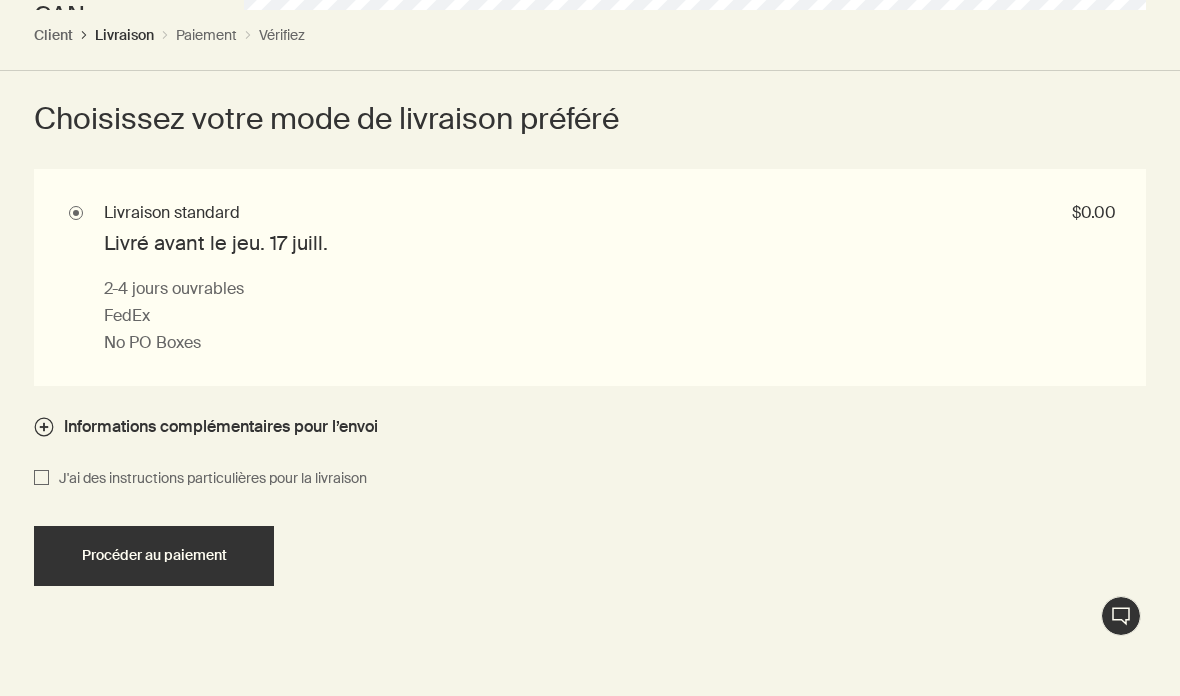 scroll, scrollTop: 2328, scrollLeft: 0, axis: vertical 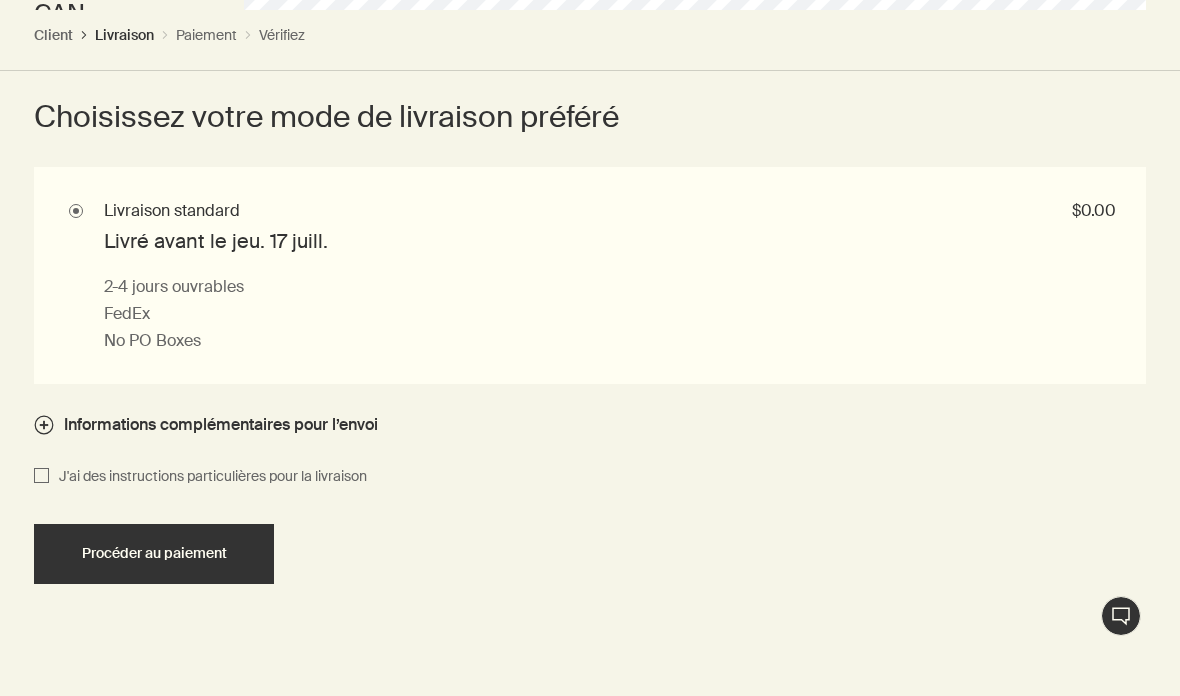 click on "Procéder au paiement" at bounding box center [154, 553] 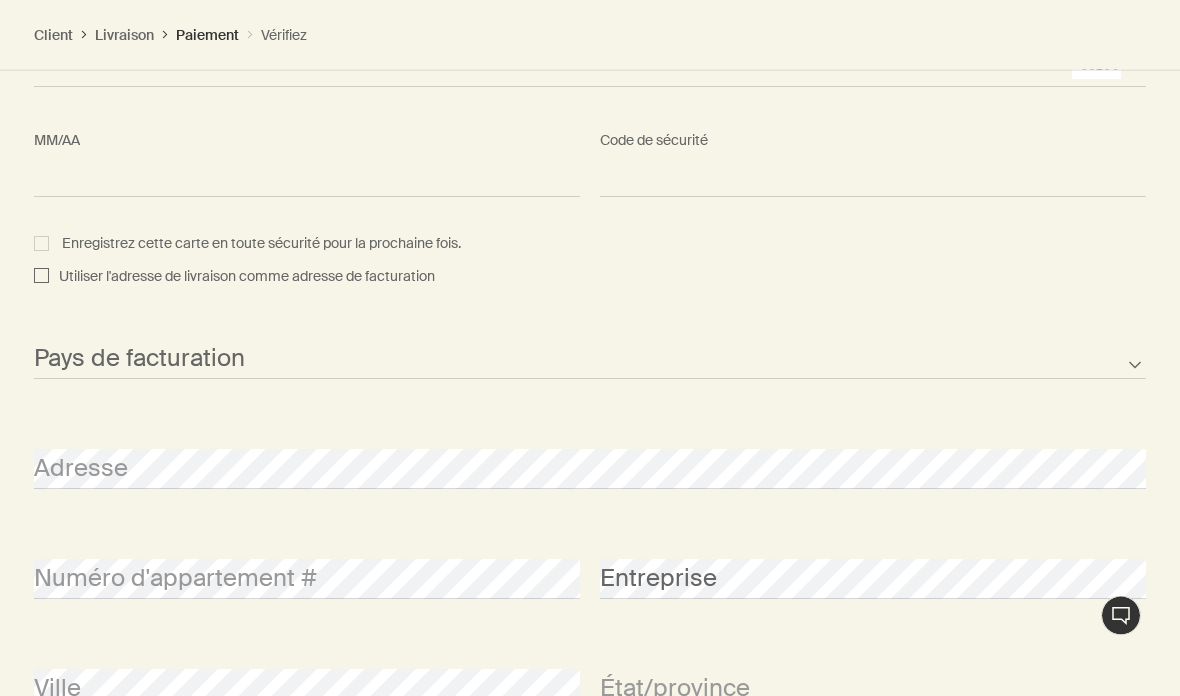 scroll, scrollTop: 2554, scrollLeft: 0, axis: vertical 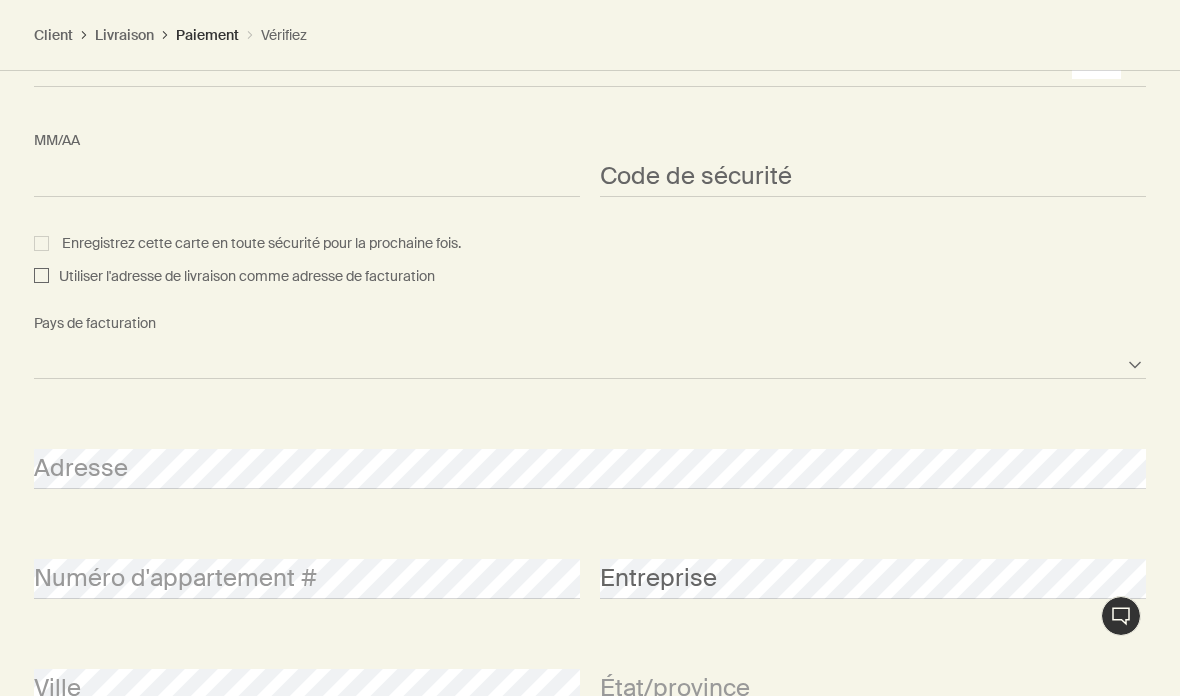 click on "Afghanistan Albanie Algérie Samoa américaine Andorra Angola Anguilla Antarctique Antigua-et-Barbuda Argentine Arménie Aruba Australie Autriche Azerbaïdjan Bahamas Bahreïn Bangladesh Barbade Bélarus Belgique Belize Bénin Bermudes Bhoutan Bolivie Bosnie-Herzégovine Botswana Brésil Territoire britannique de l'océan Indien Îles Vierges britanniques Brunei Darussalam Bulgarie Burkina Faso Burundi Cambodge Cameroun Canada Cap-Vert Îles Caïmans République centrafricaine Tchad Chili Chine Île Christmas Îles Cocos Colombie Comores Îles Cook Costa Rica Croatie Cuba Curaçao Chypre République tchèque Congo, République démocratique du Danemark Djibouti Dominique République dominicaine East Timor Équateur Égypte El Salvador Guinée équatoriale Érythrée Estonie Éthiopie Îles Malouines Îles Féroé Fidji Finlande France Polynésie française Gabon Gambie Géorgie Allemagne Ghana Gibraltar Grèce Groenland Grenade Guam Guatemala Guernesey Guinée Guinée-Bissau Guyana Haïti Honduras Hong Kong" at bounding box center [590, 359] 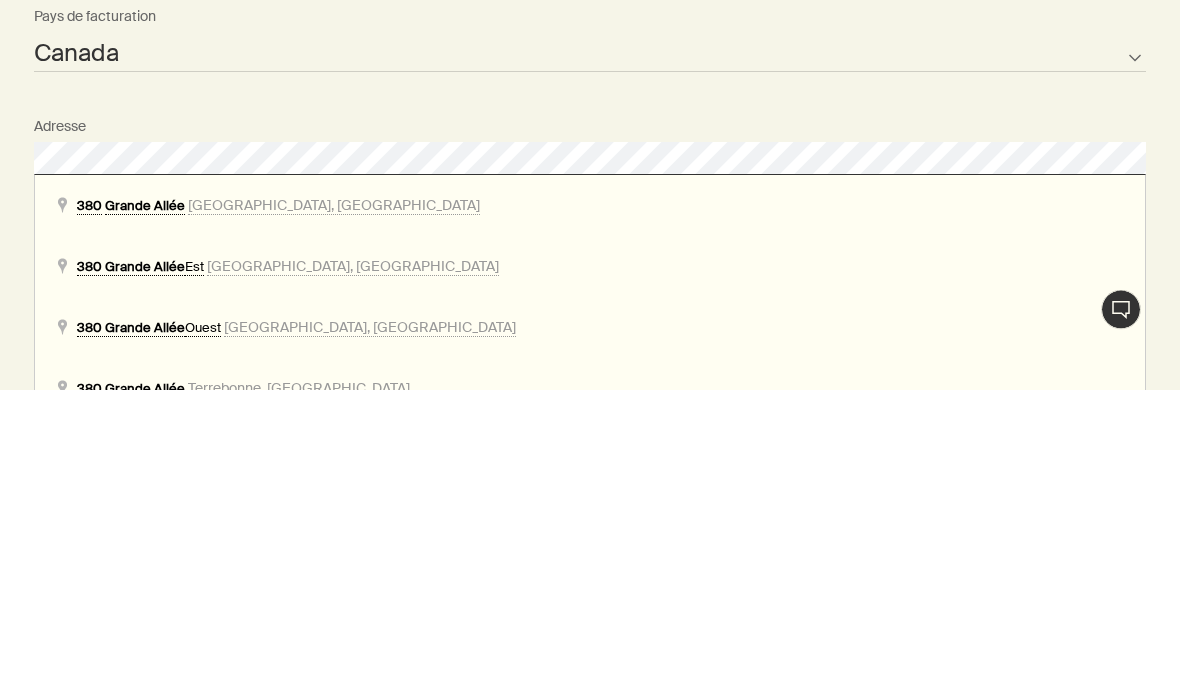 scroll, scrollTop: 2861, scrollLeft: 0, axis: vertical 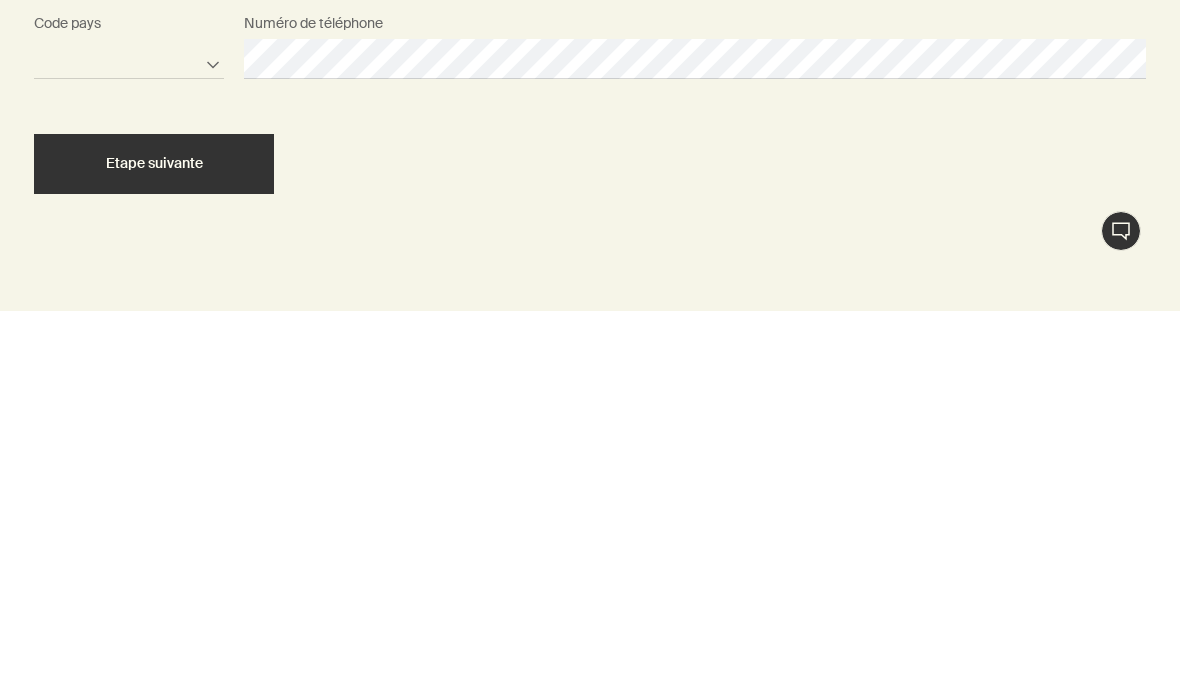 click on "Etape suivante" at bounding box center [154, 549] 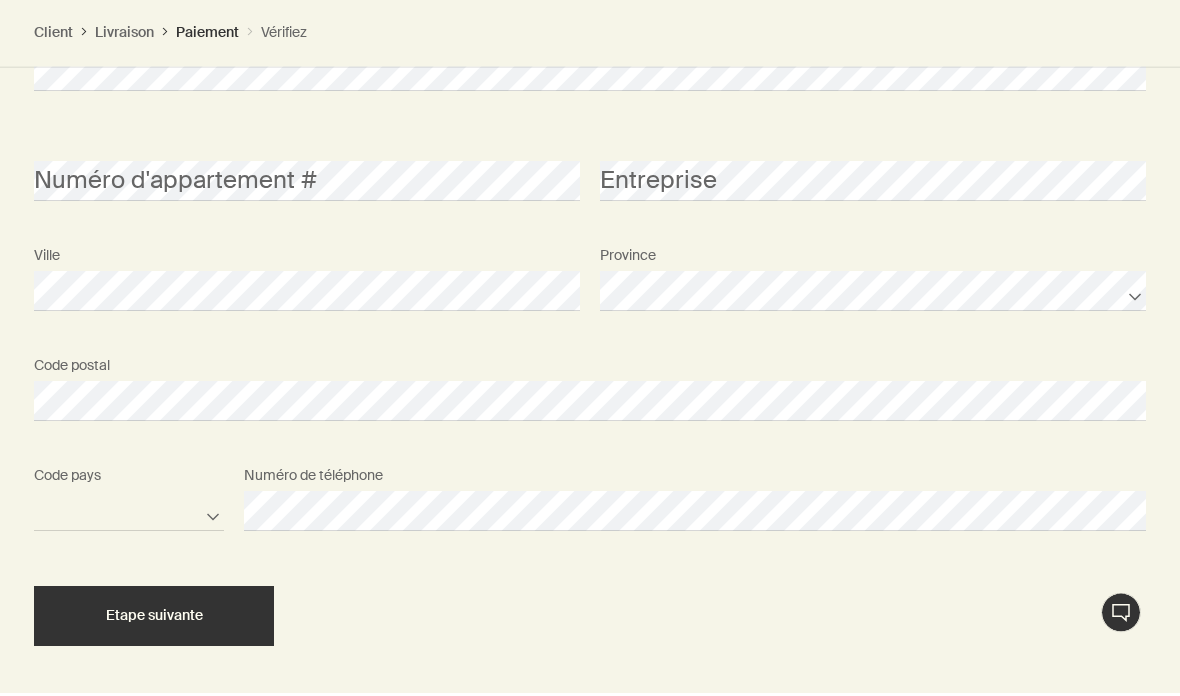 scroll, scrollTop: 2947, scrollLeft: 0, axis: vertical 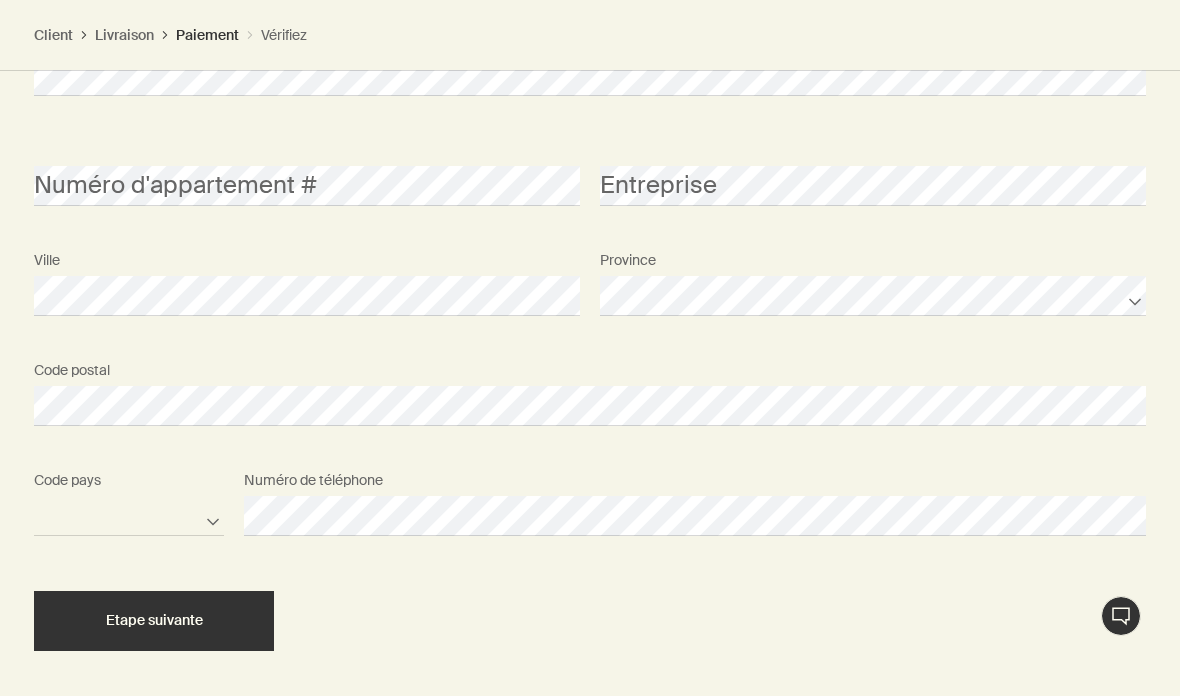 click on "Etape suivante" at bounding box center (154, 620) 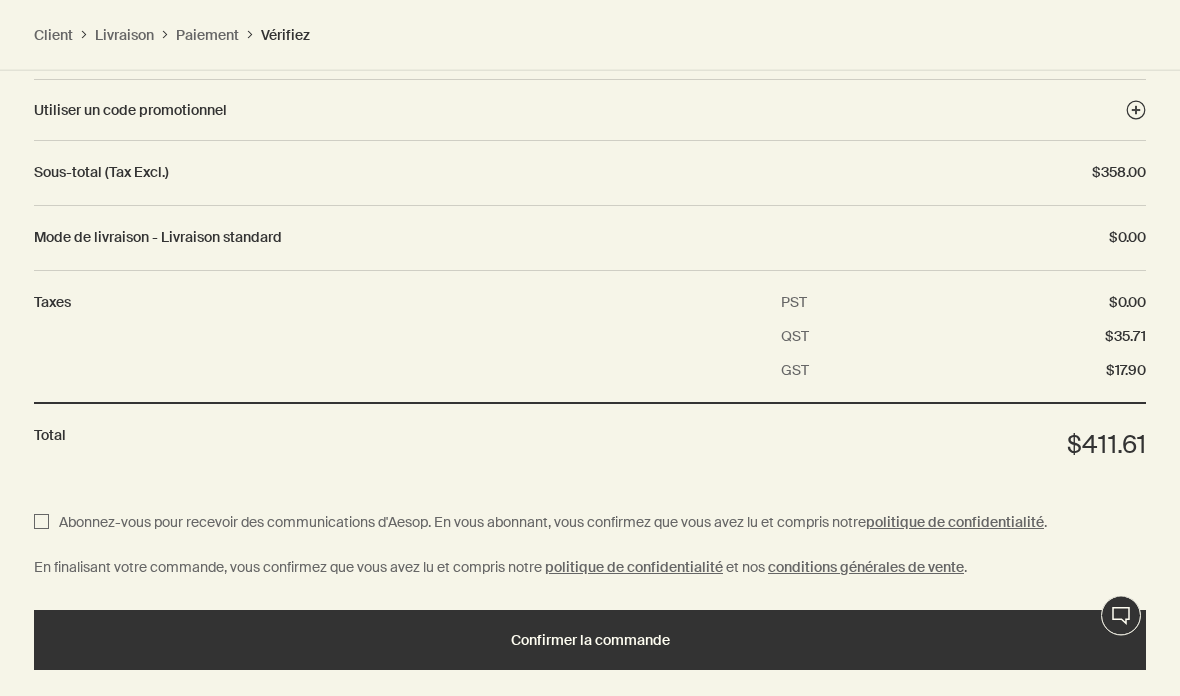scroll, scrollTop: 3058, scrollLeft: 0, axis: vertical 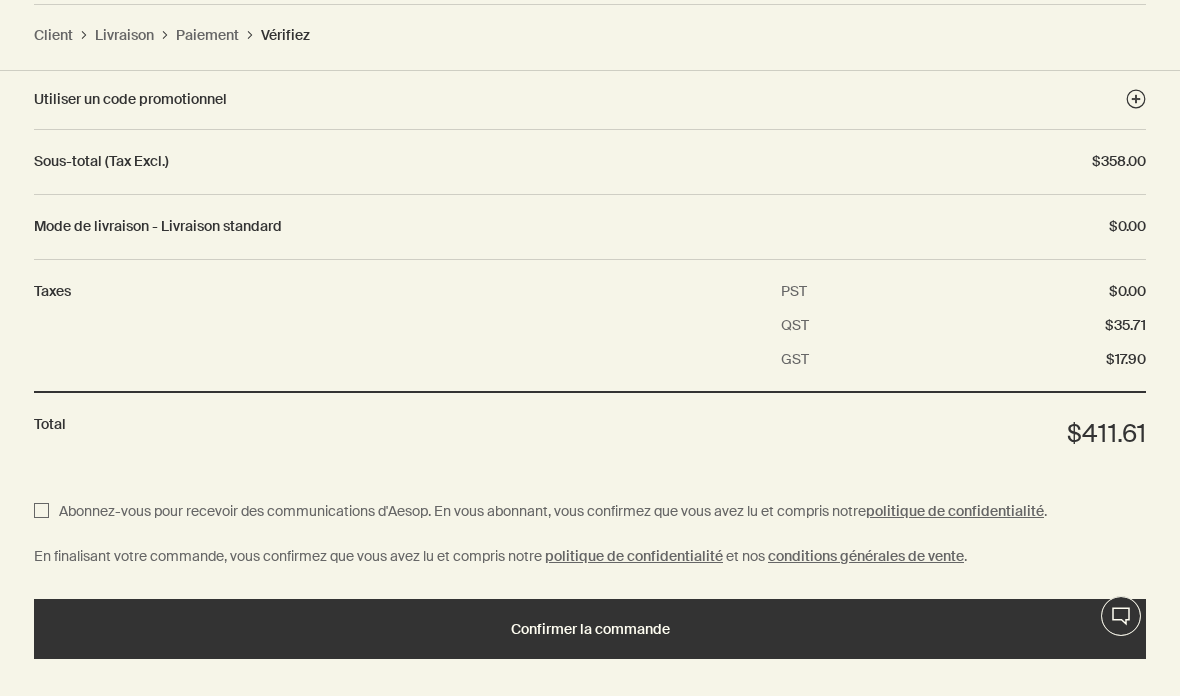 click on "Confirmer la commande" at bounding box center (590, 629) 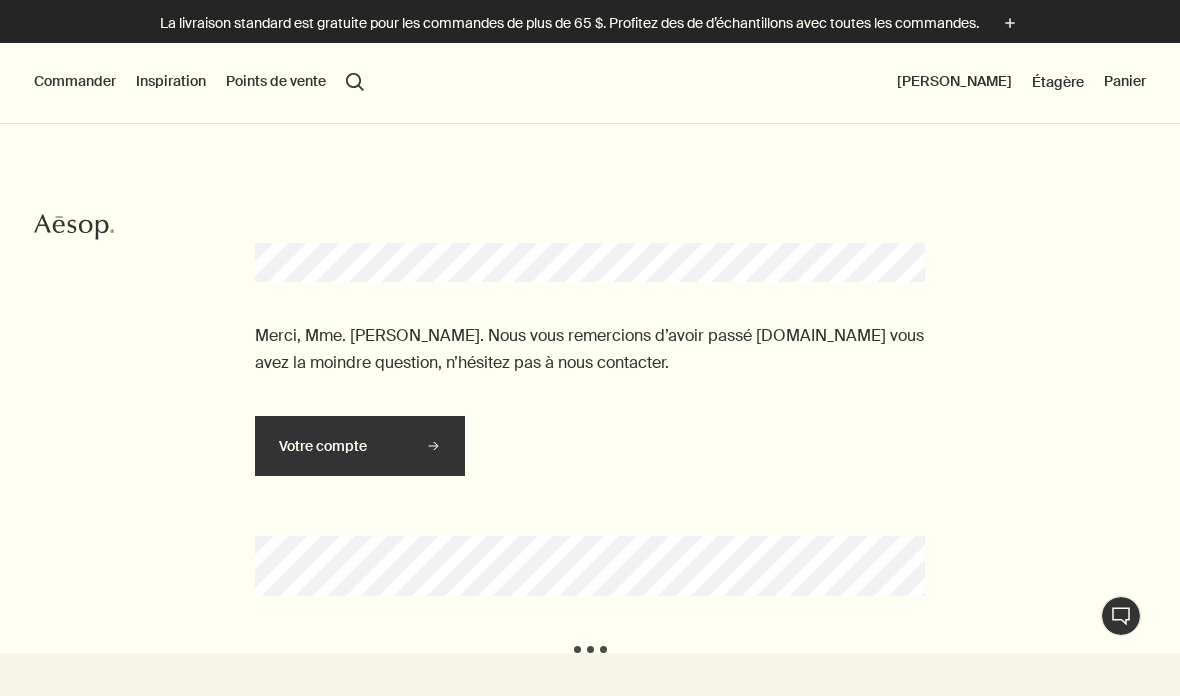 scroll, scrollTop: 0, scrollLeft: 0, axis: both 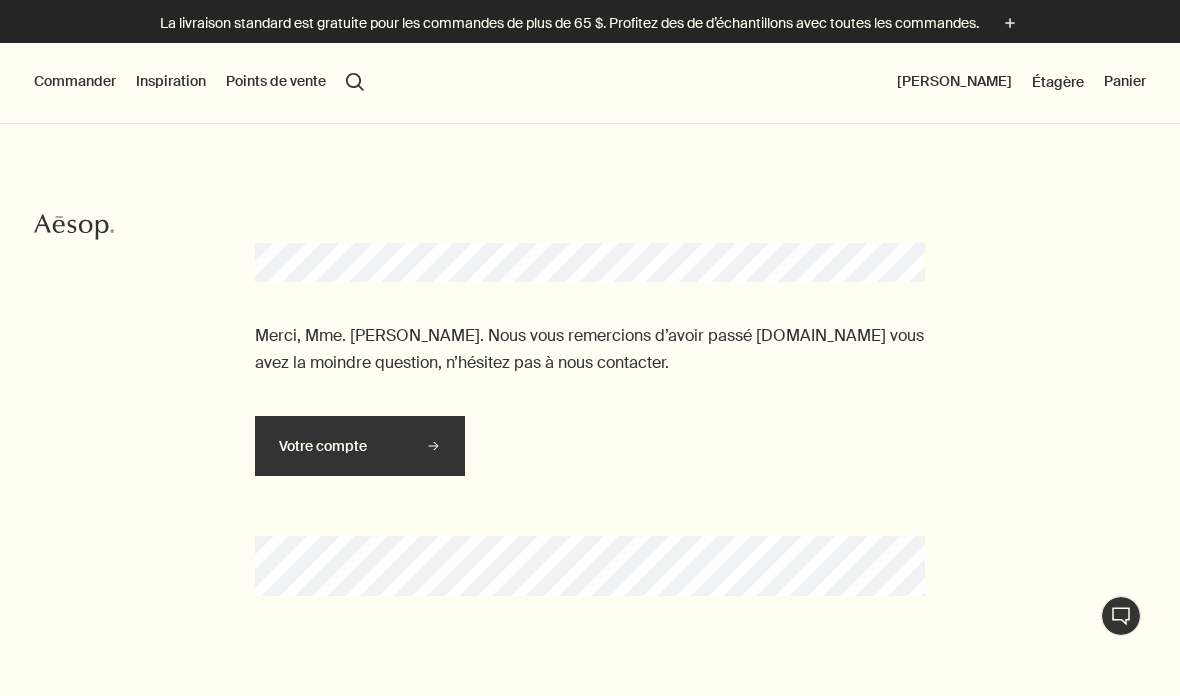 click 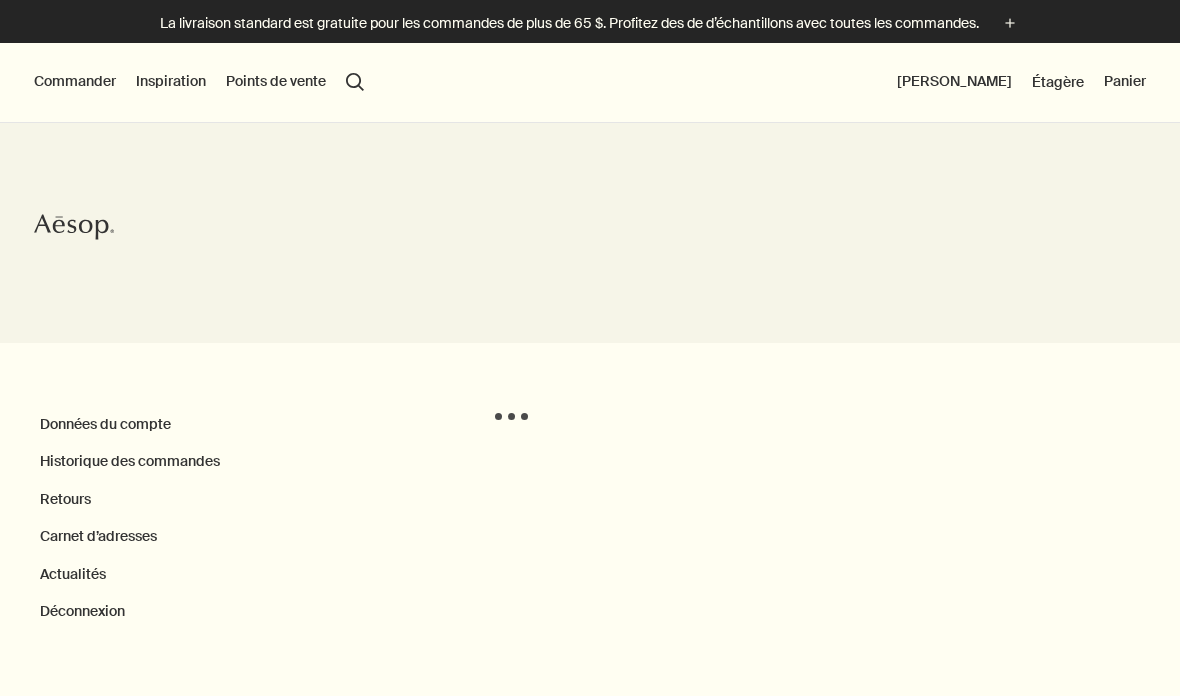 scroll, scrollTop: 0, scrollLeft: 0, axis: both 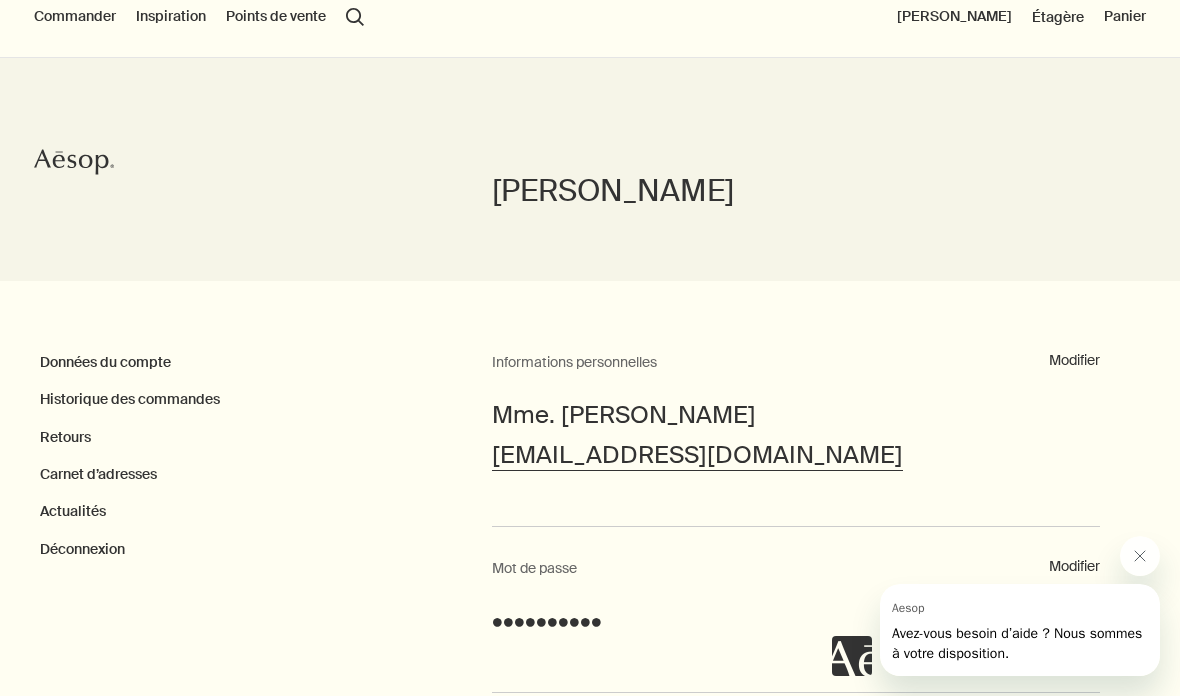 click 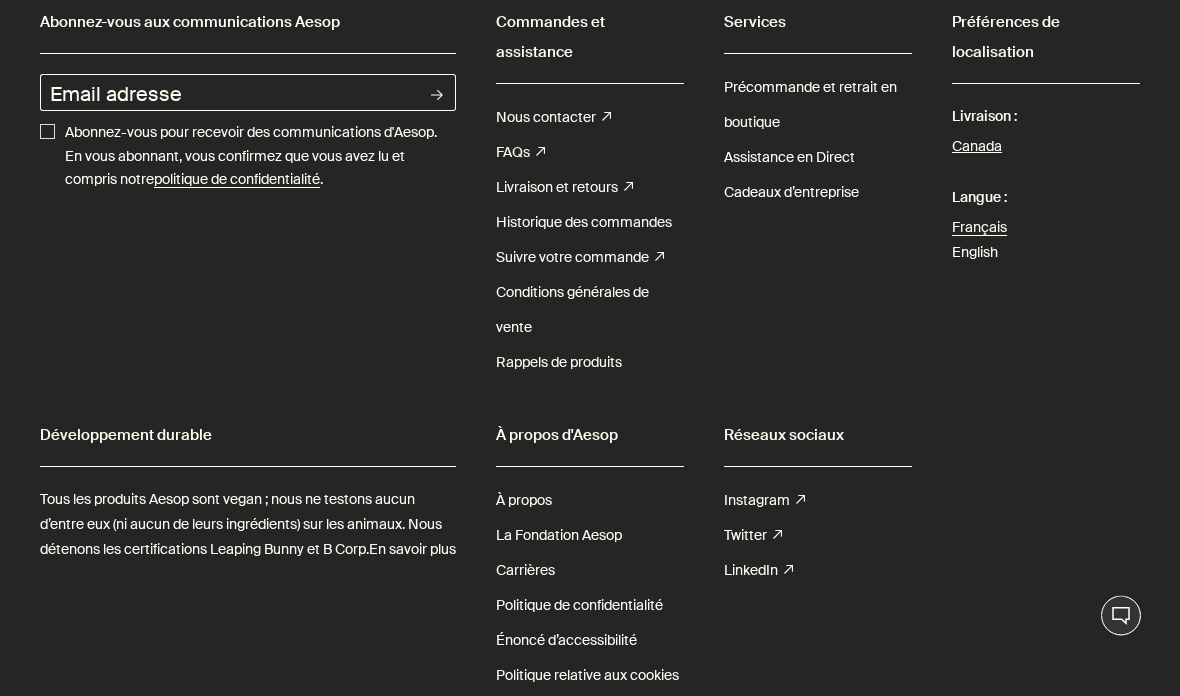 scroll, scrollTop: 1020, scrollLeft: 0, axis: vertical 